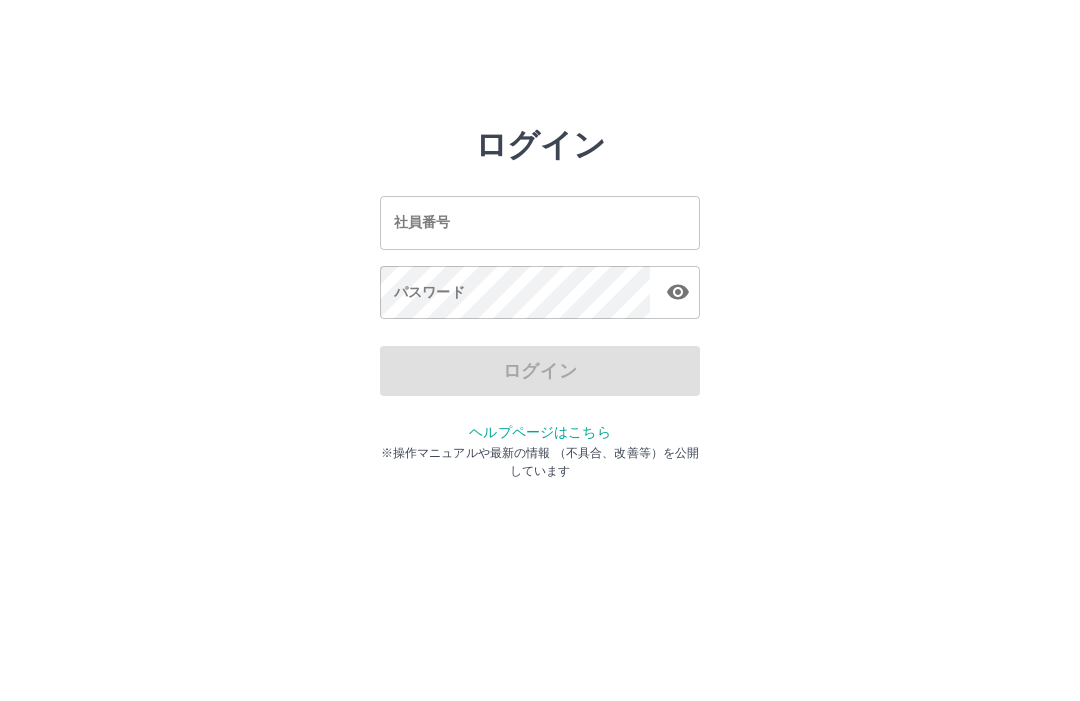 scroll, scrollTop: 0, scrollLeft: 0, axis: both 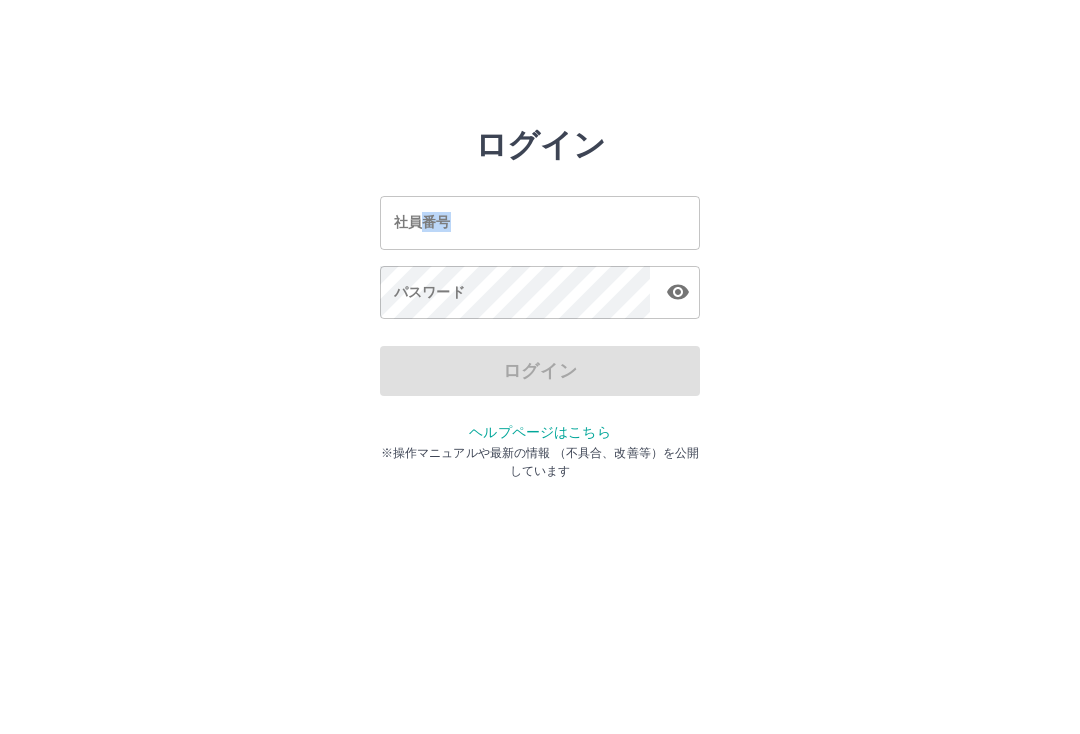 click on "社員番号" at bounding box center (540, 222) 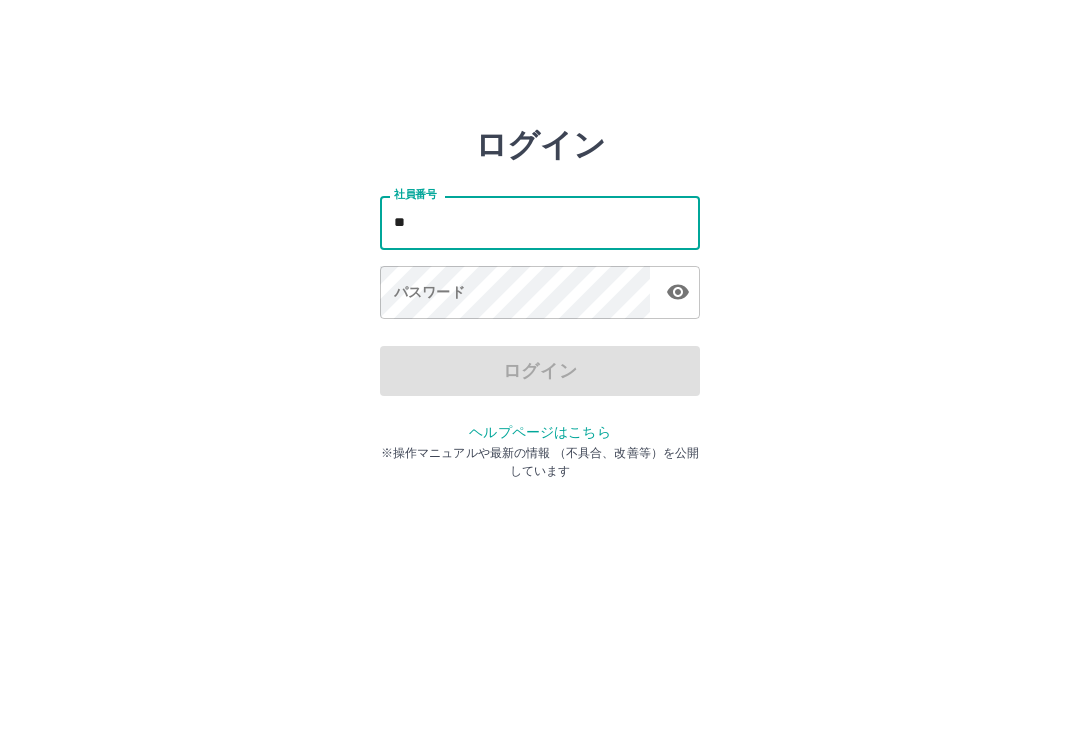 type on "*" 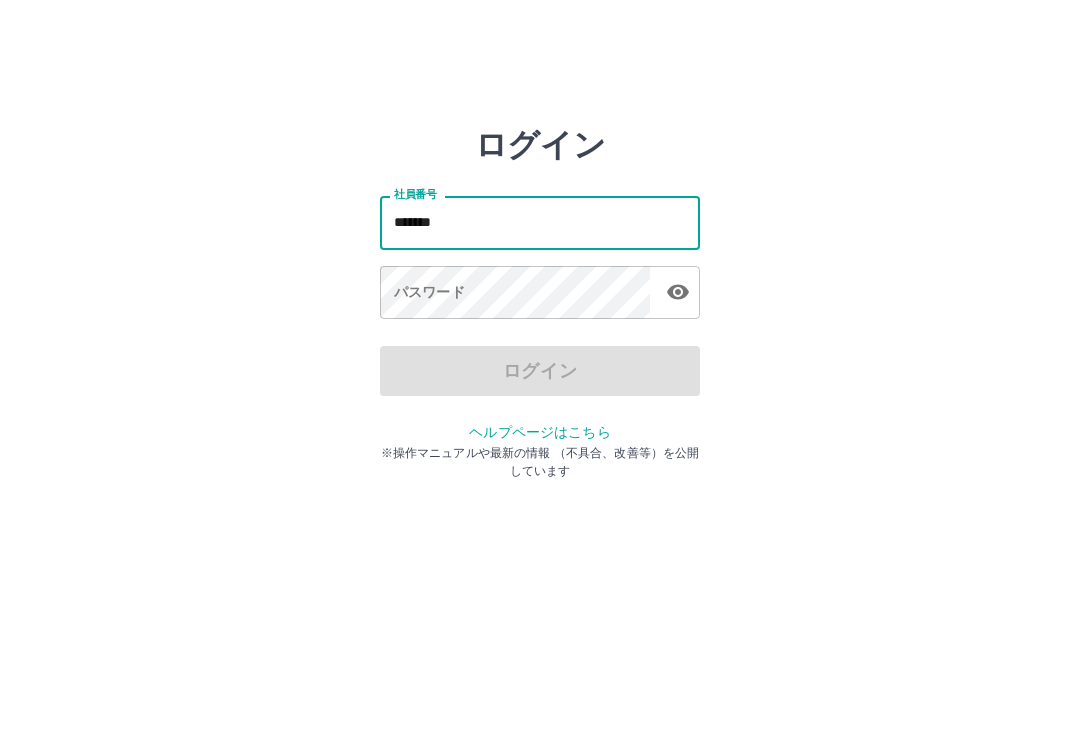 type on "*******" 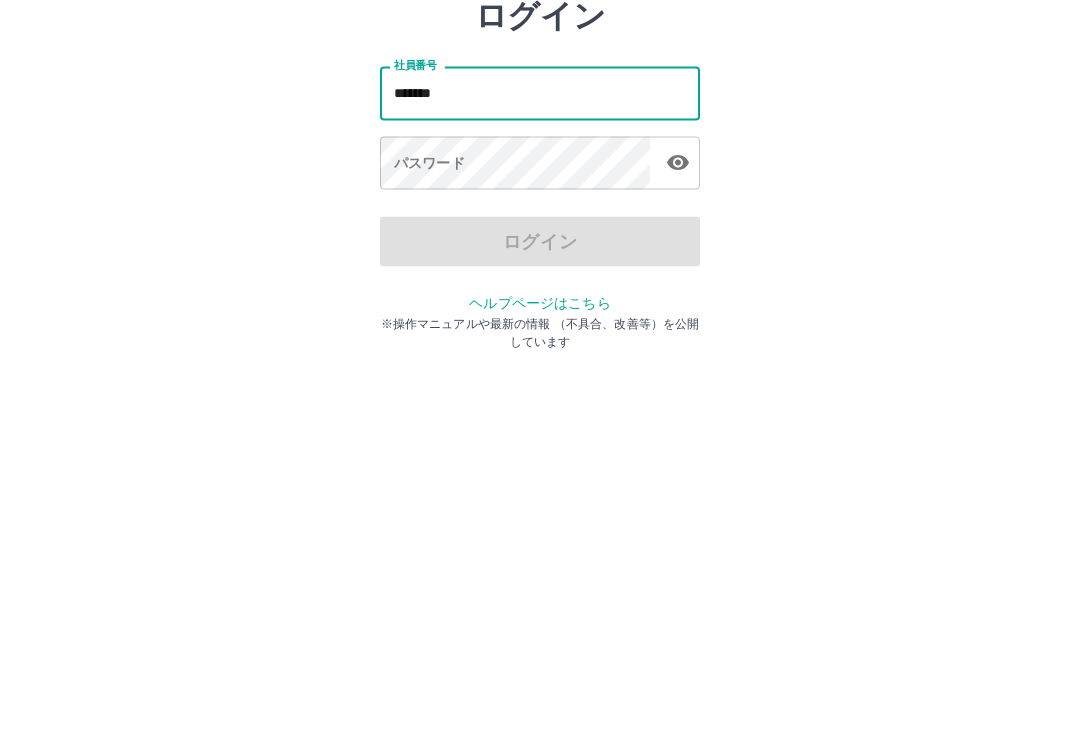 click on "パスワード パスワード" at bounding box center (540, 294) 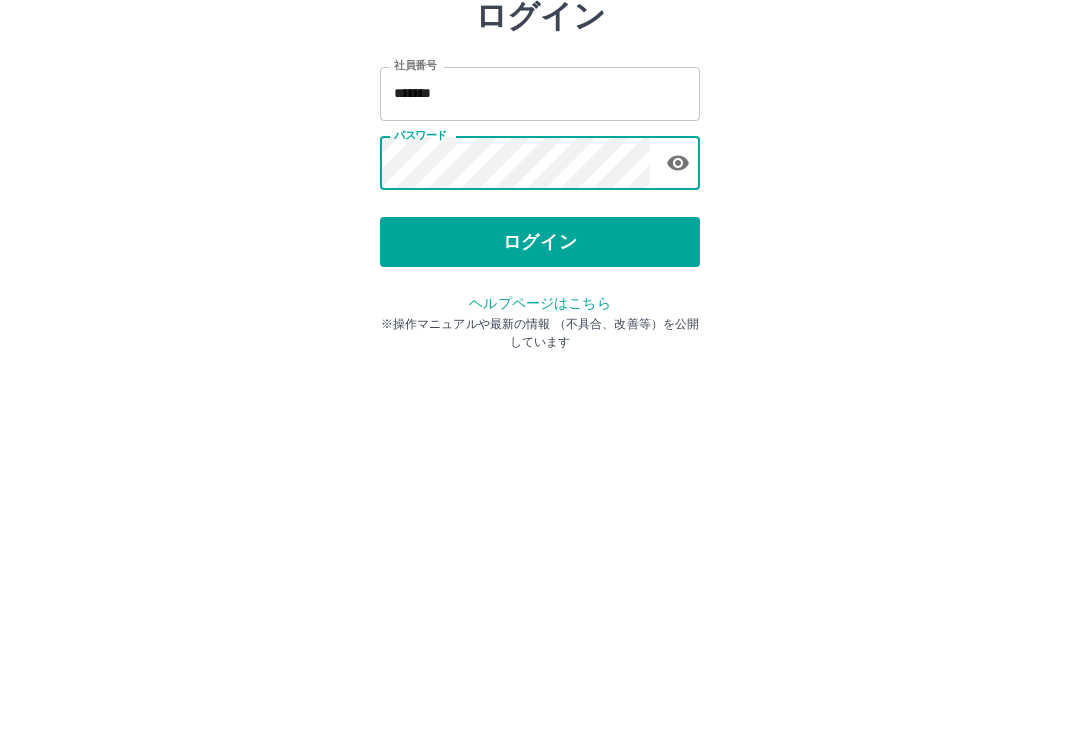 click on "ログイン" at bounding box center [540, 371] 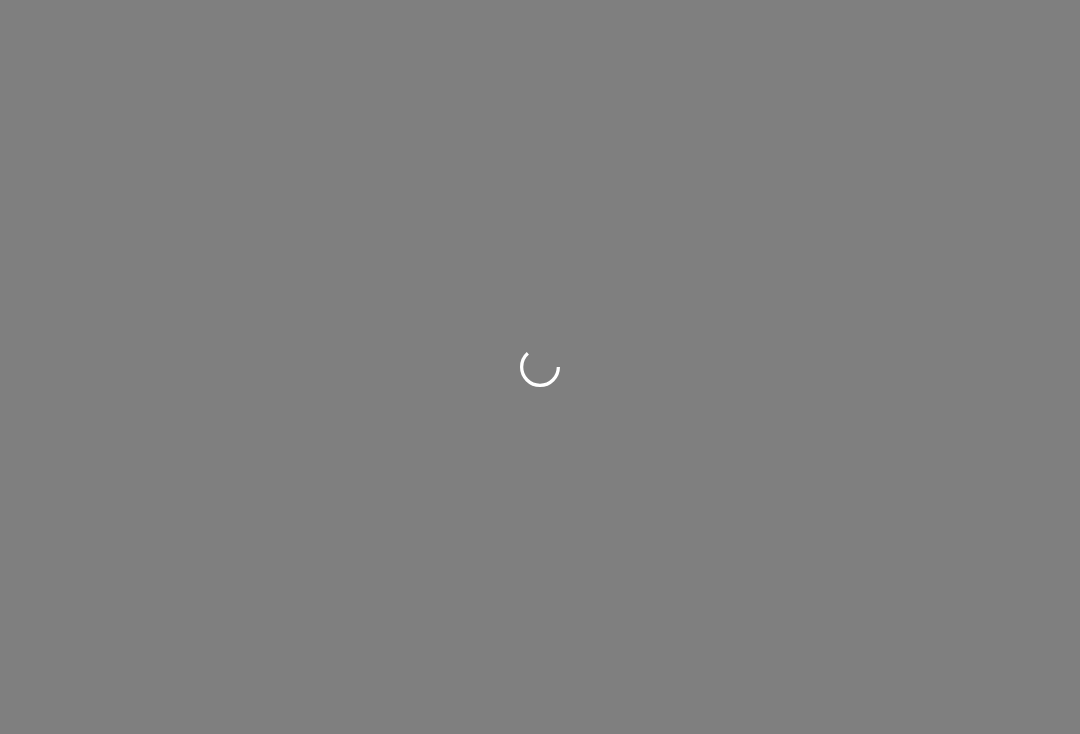scroll, scrollTop: 0, scrollLeft: 0, axis: both 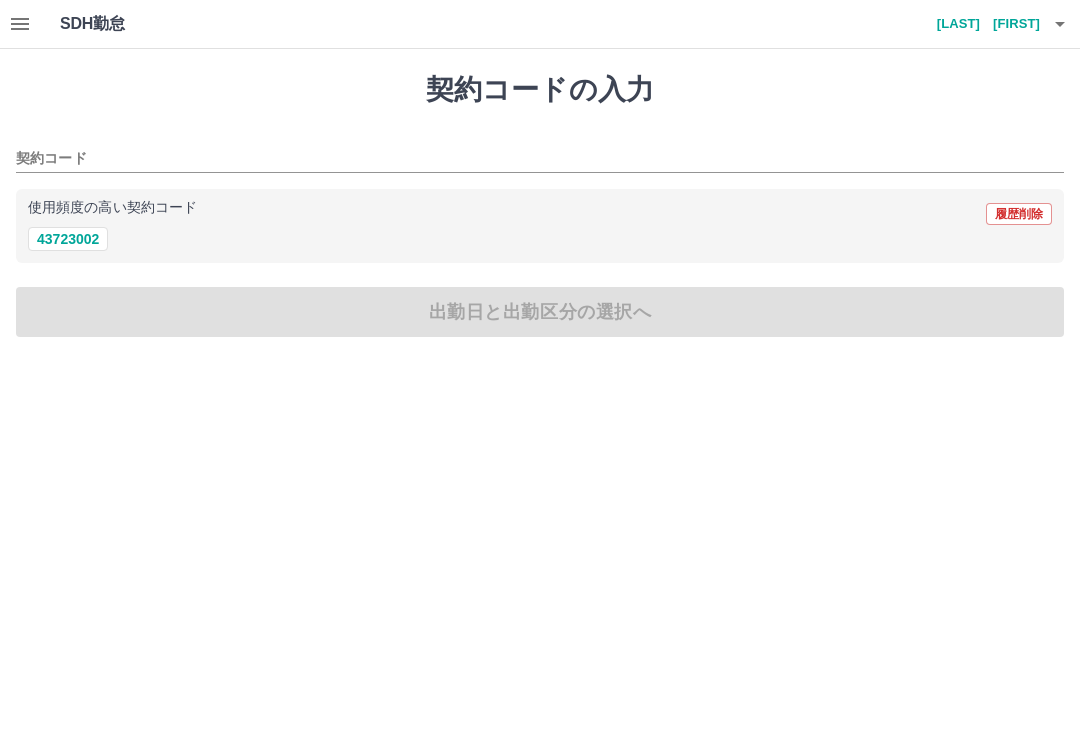 click on "43723002" at bounding box center [68, 239] 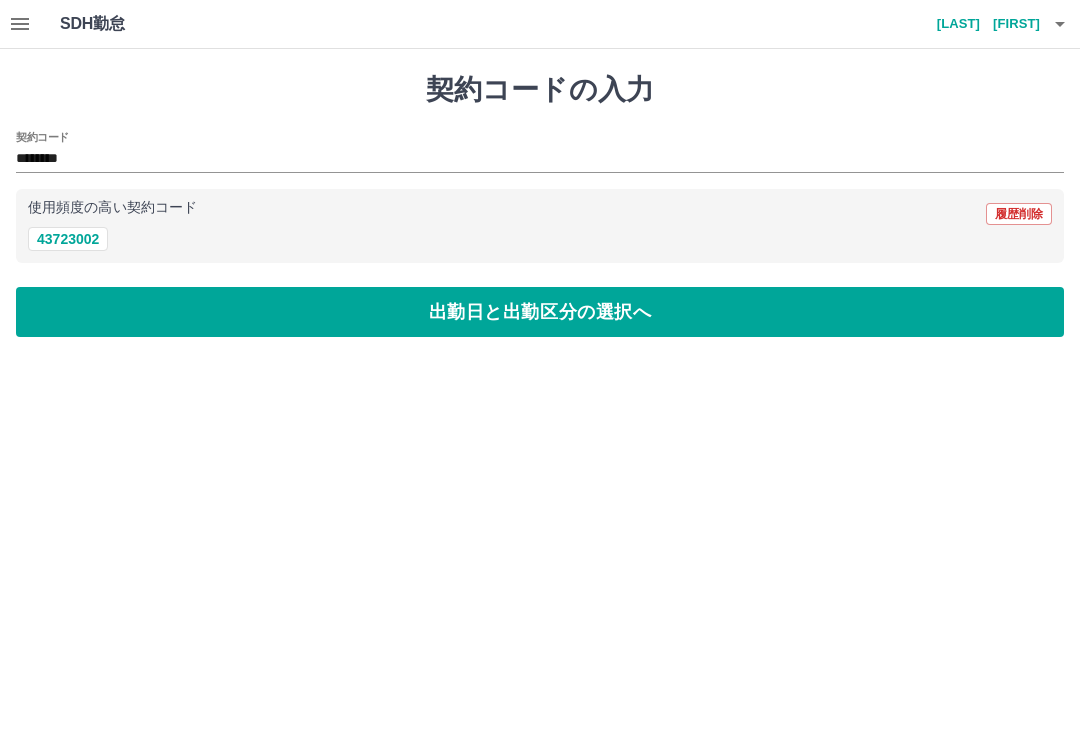 click on "出勤日と出勤区分の選択へ" at bounding box center (540, 312) 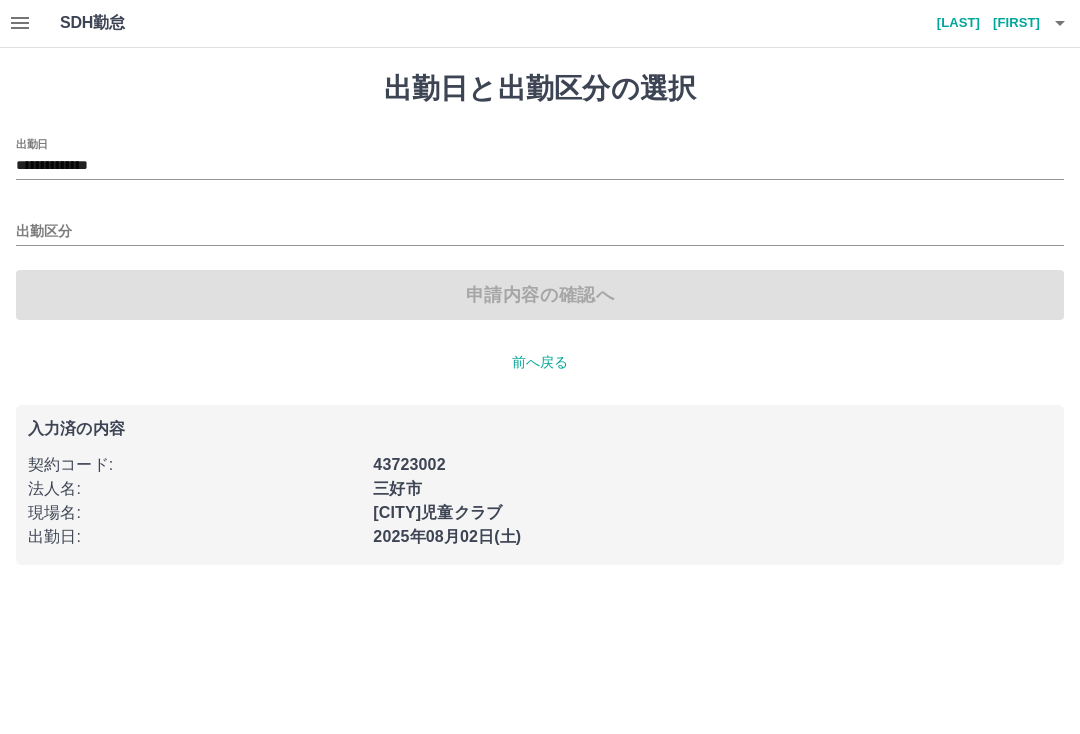 click on "出勤区分" at bounding box center [540, 233] 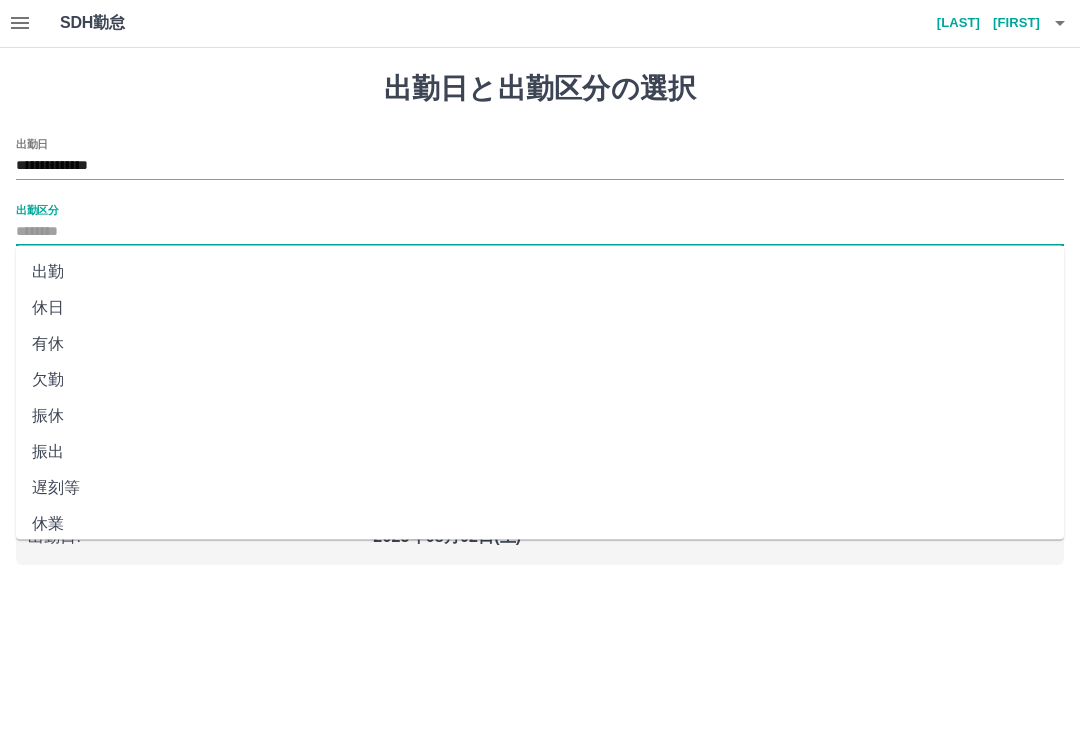 click on "出勤" at bounding box center [540, 273] 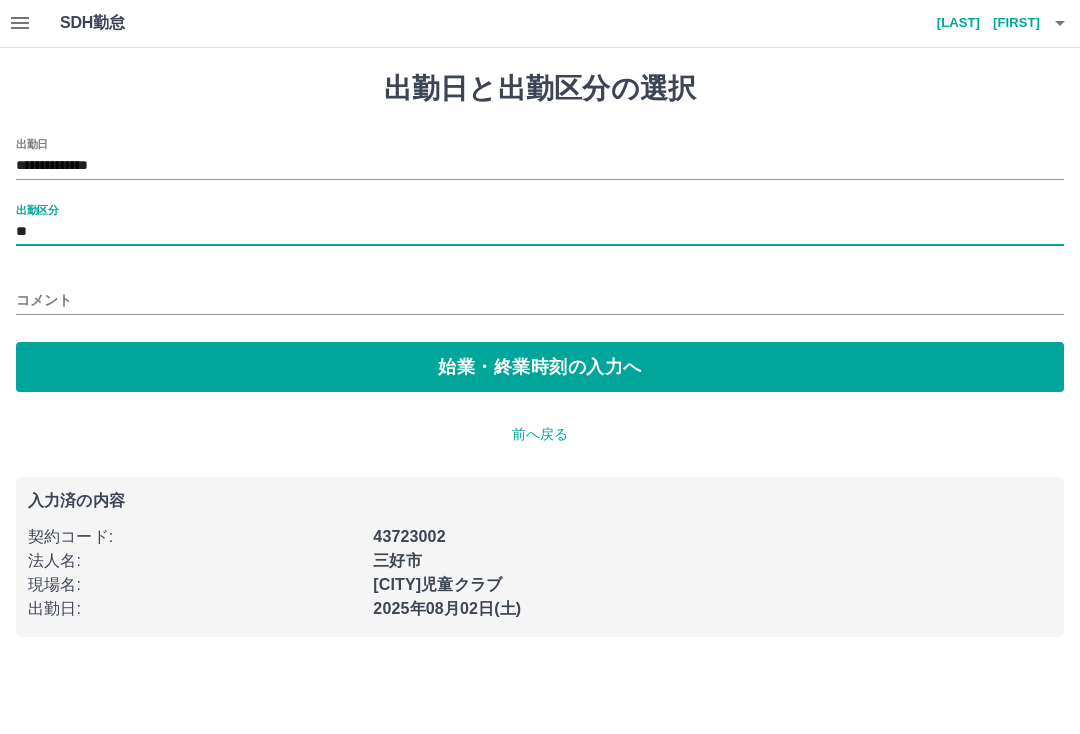 click on "始業・終業時刻の入力へ" at bounding box center [540, 368] 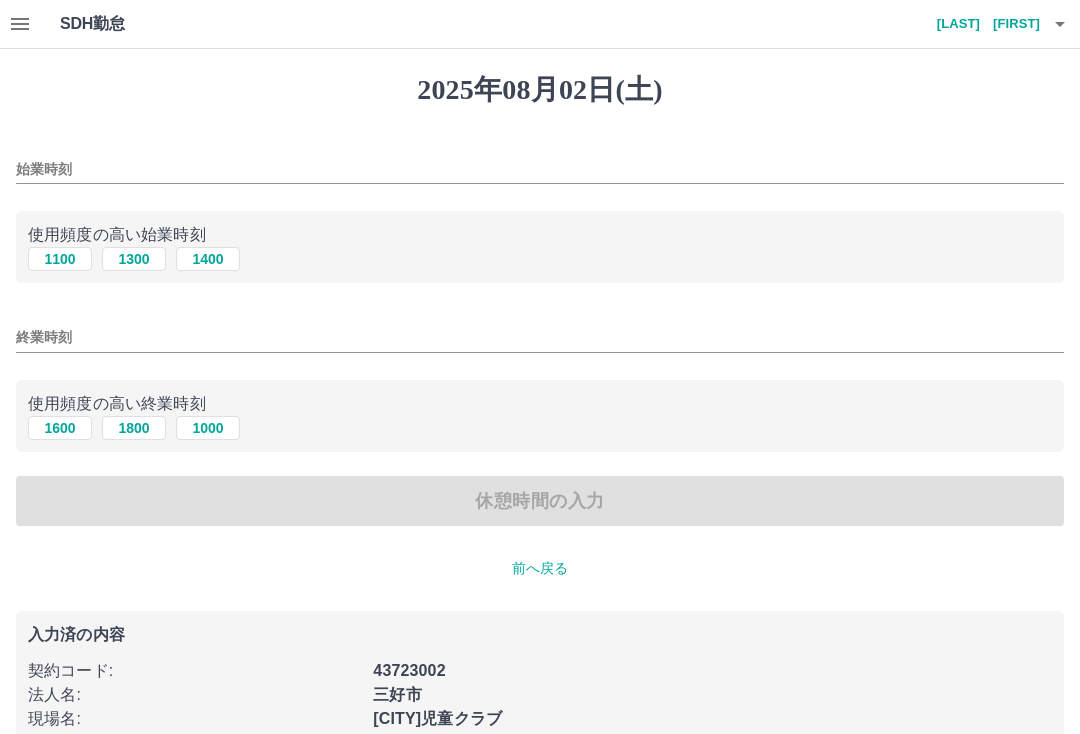 click on "始業時刻" at bounding box center (540, 169) 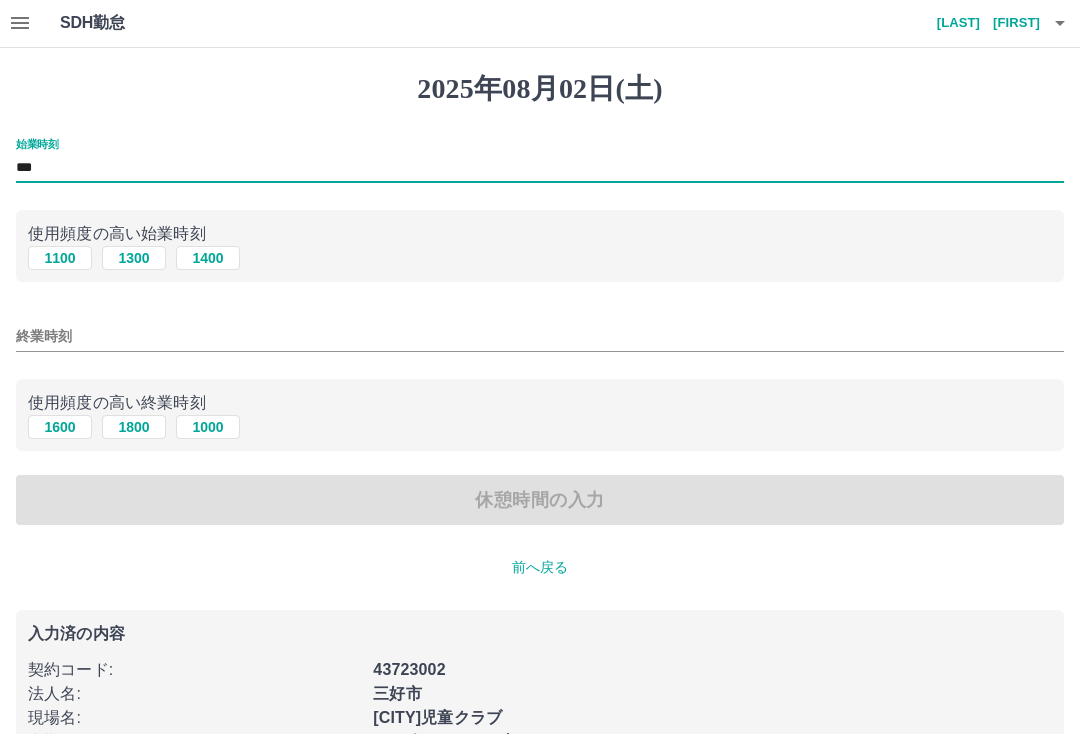 type on "***" 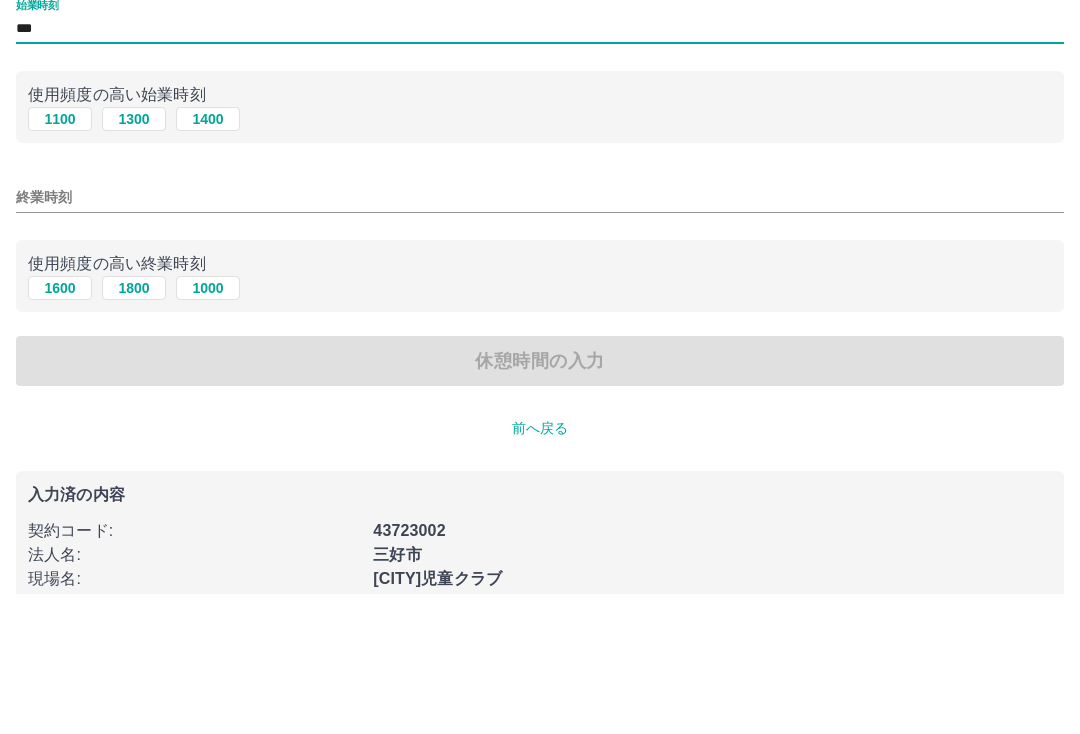 click on "終業時刻" at bounding box center [540, 337] 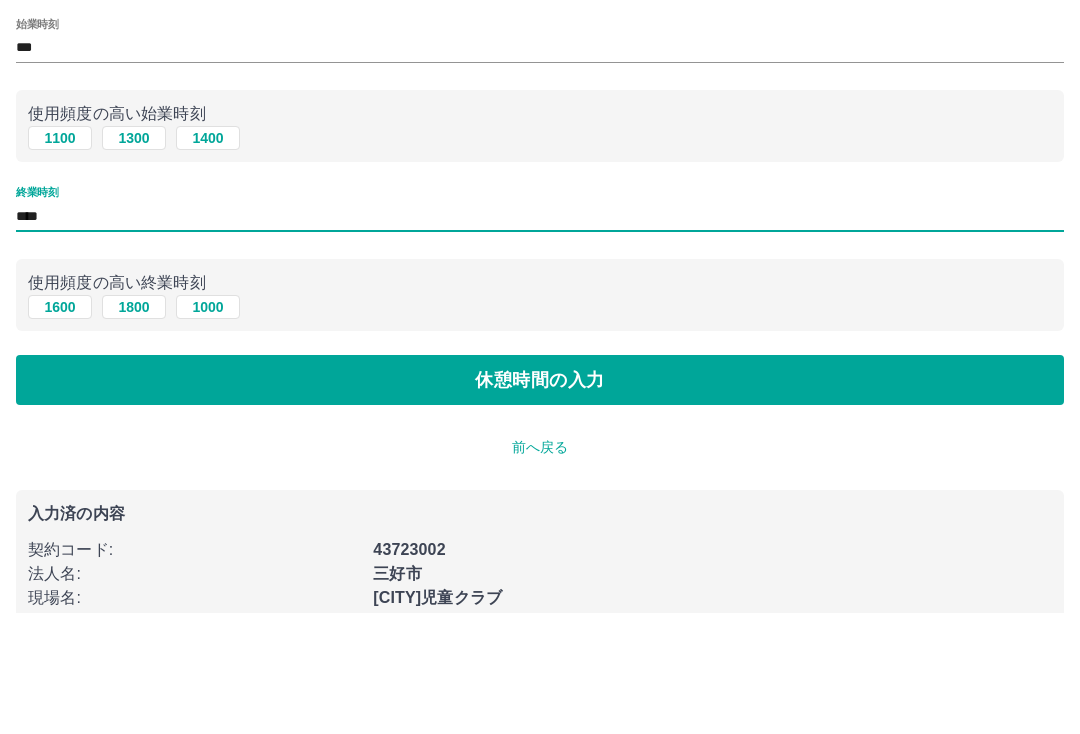 type on "****" 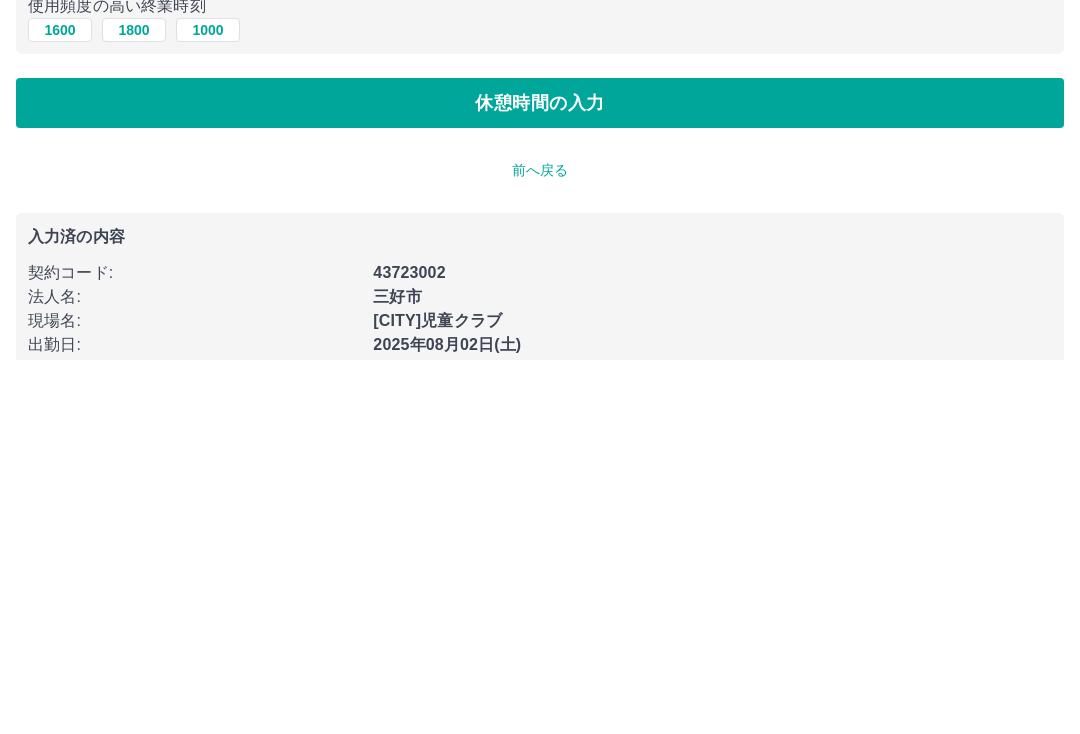 scroll, scrollTop: 45, scrollLeft: 0, axis: vertical 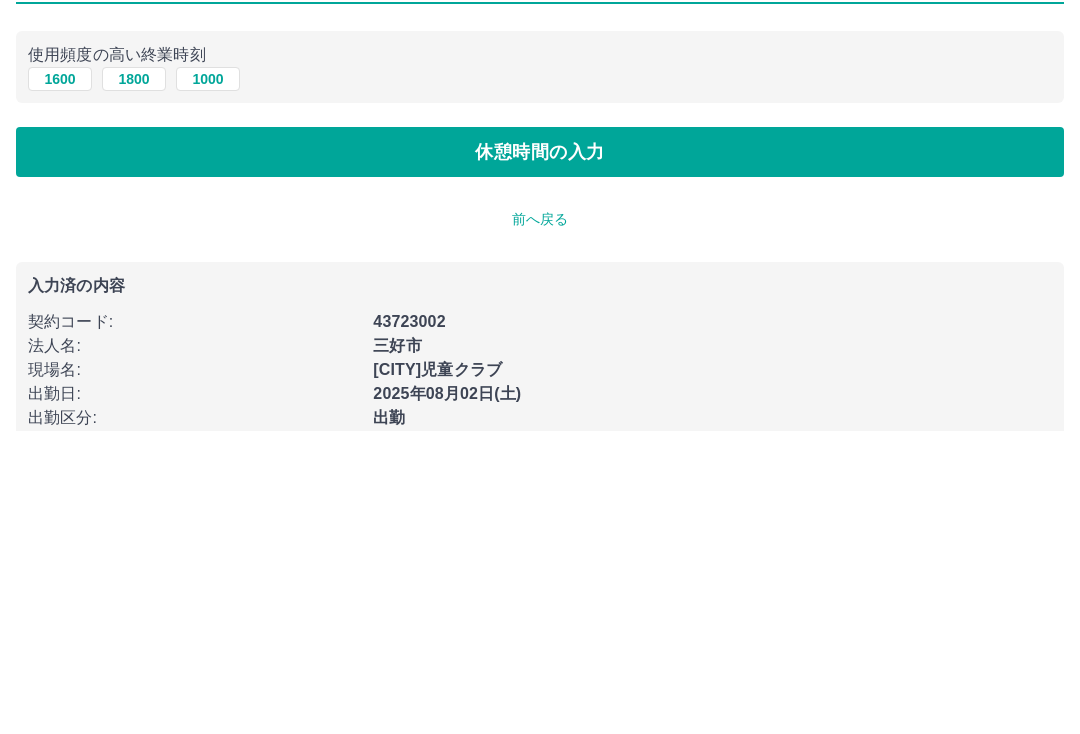 click on "休憩時間の入力" at bounding box center (540, 456) 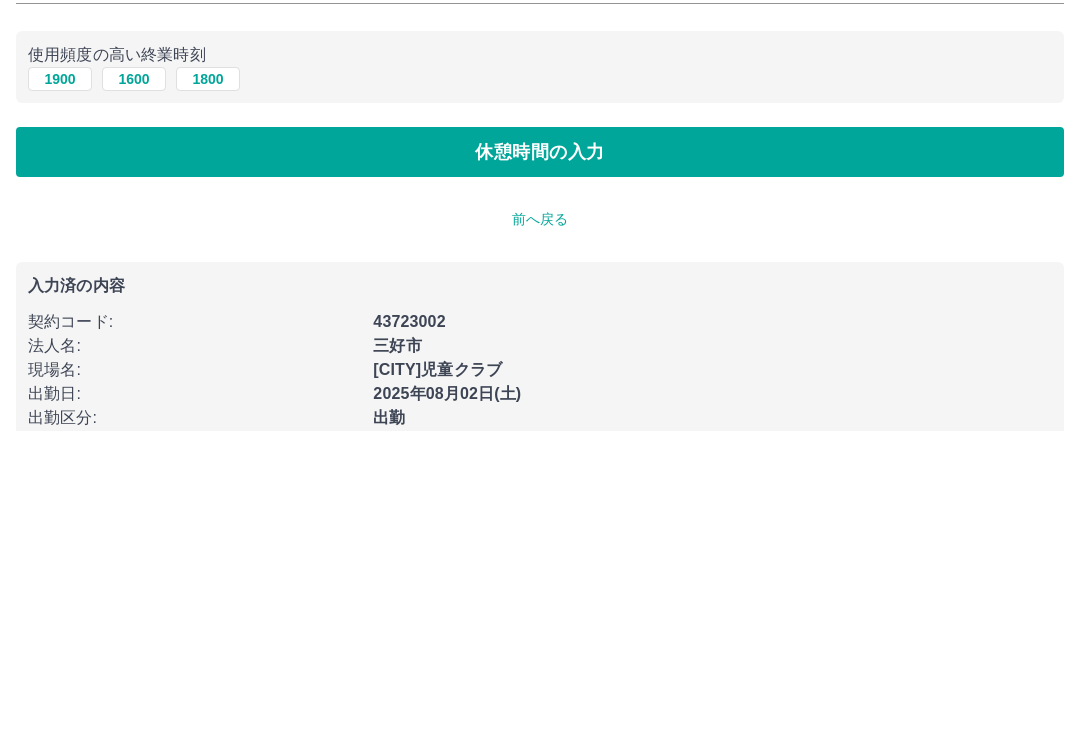 scroll, scrollTop: 54, scrollLeft: 0, axis: vertical 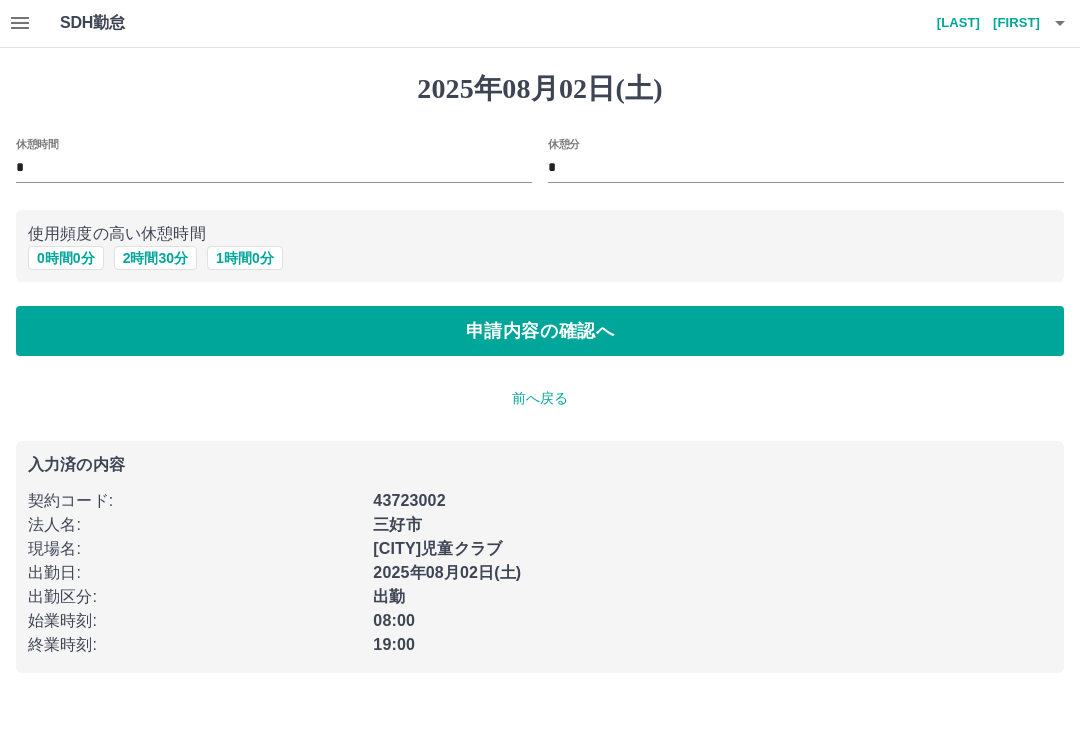 click on "1 時間 0 分" at bounding box center (245, 259) 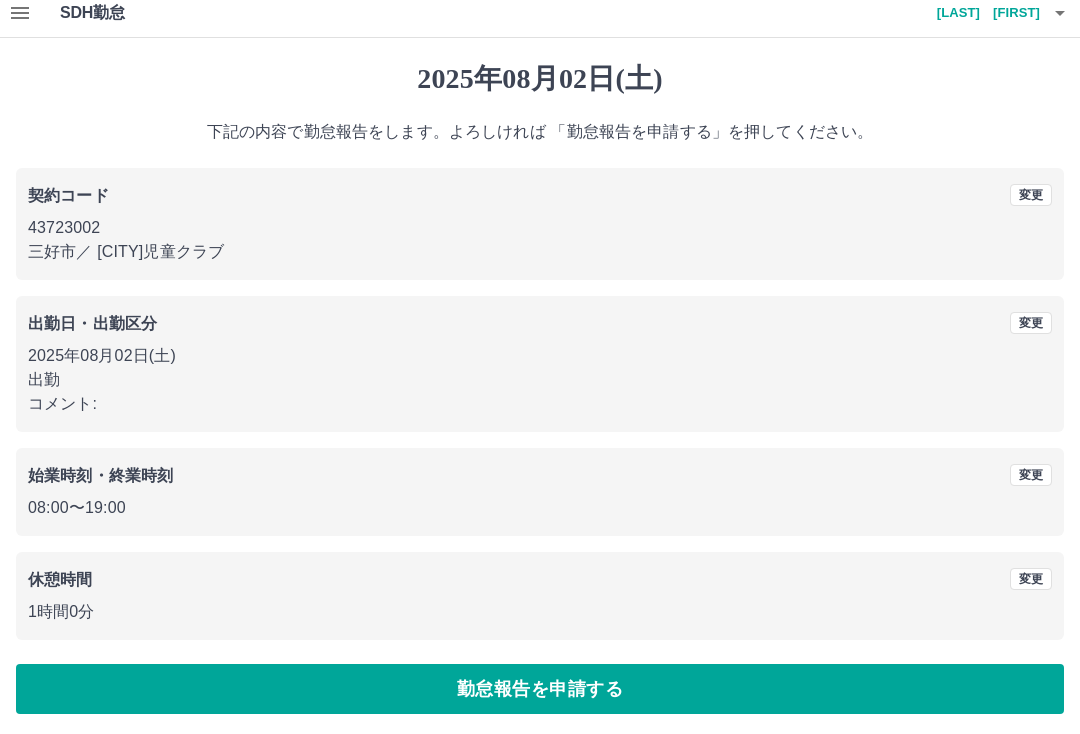 scroll, scrollTop: 14, scrollLeft: 0, axis: vertical 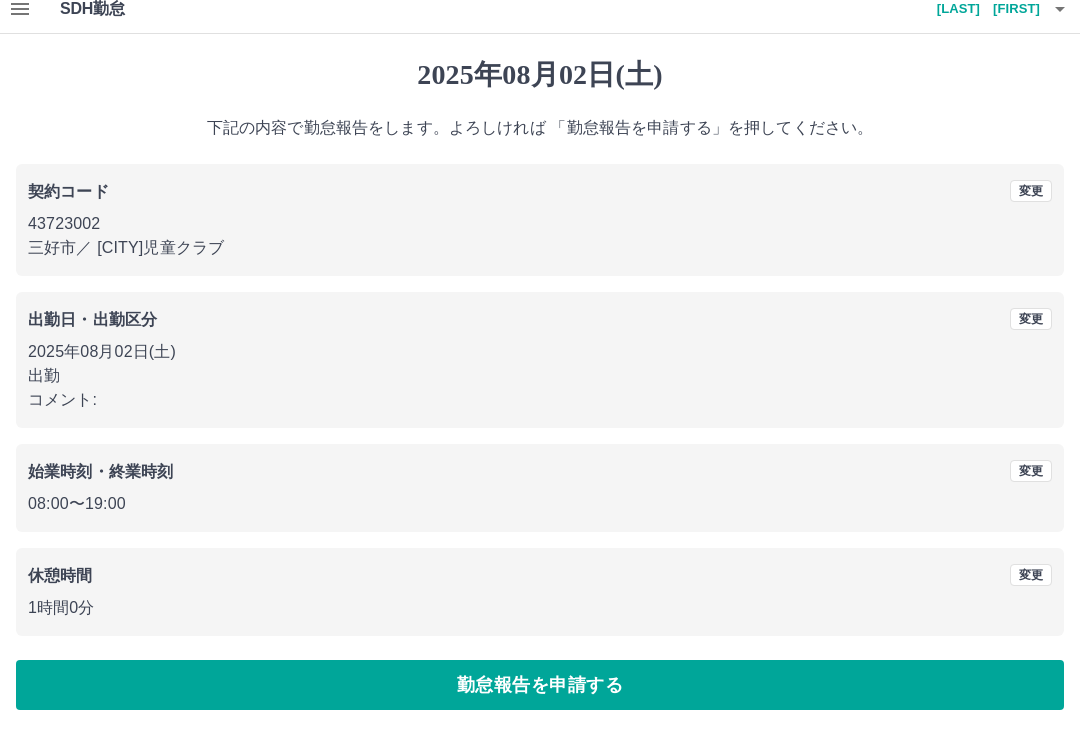 click on "勤怠報告を申請する" at bounding box center (540, 686) 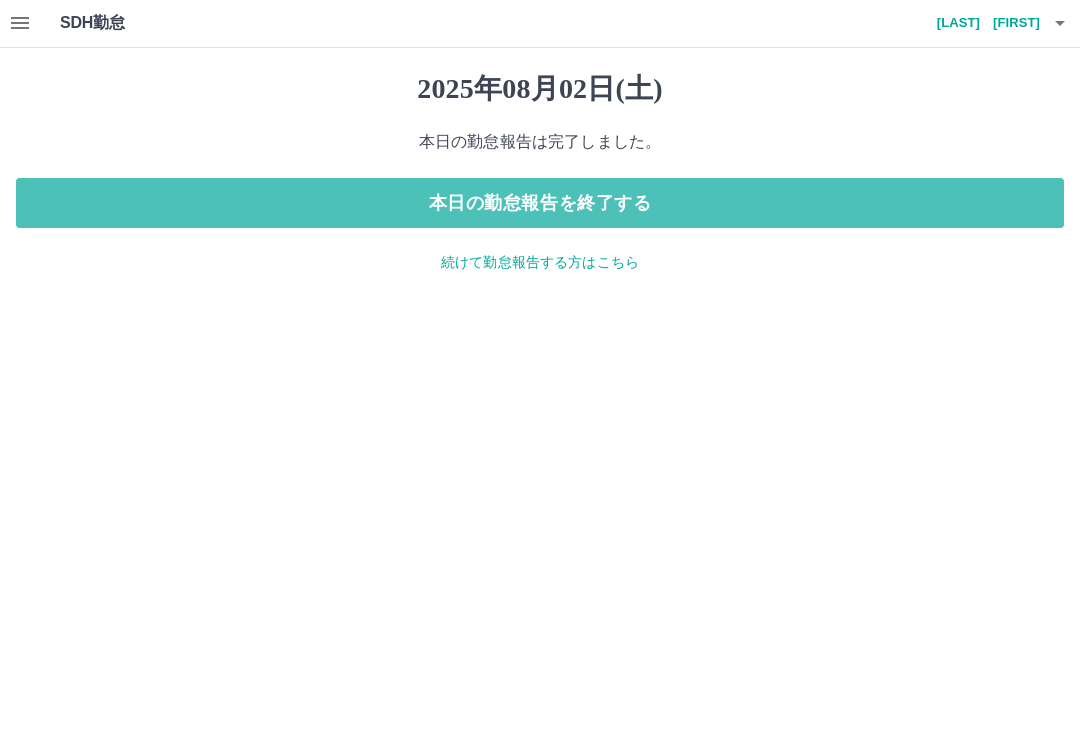 click on "本日の勤怠報告を終了する" at bounding box center [540, 204] 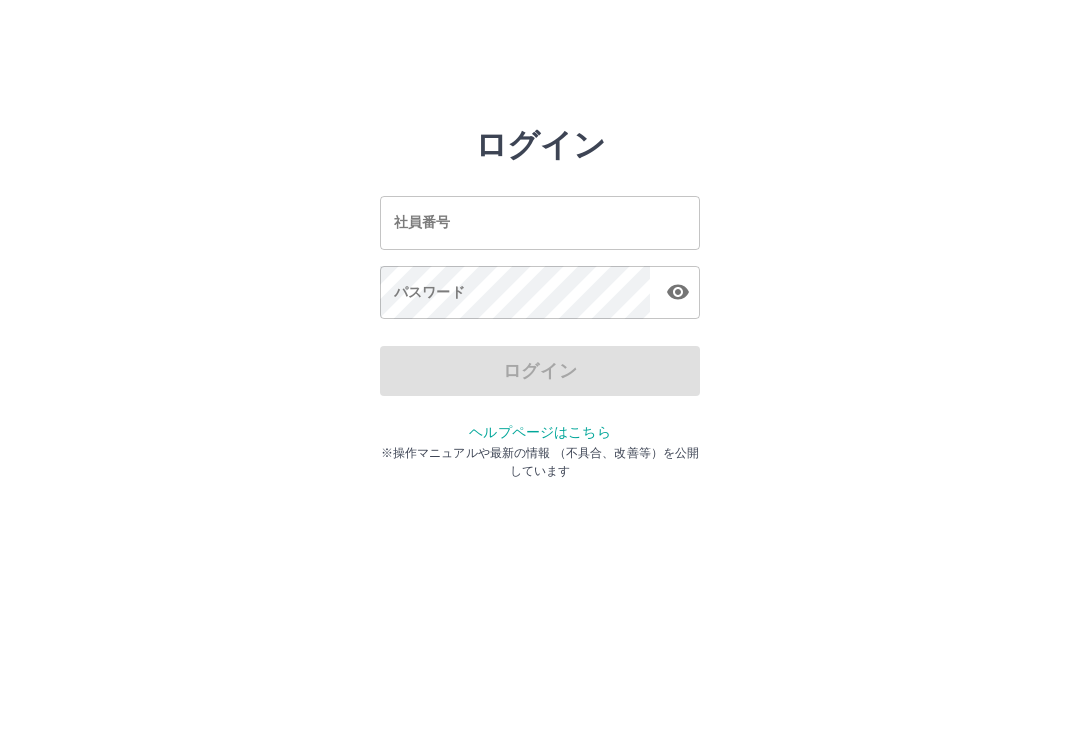 scroll, scrollTop: 0, scrollLeft: 0, axis: both 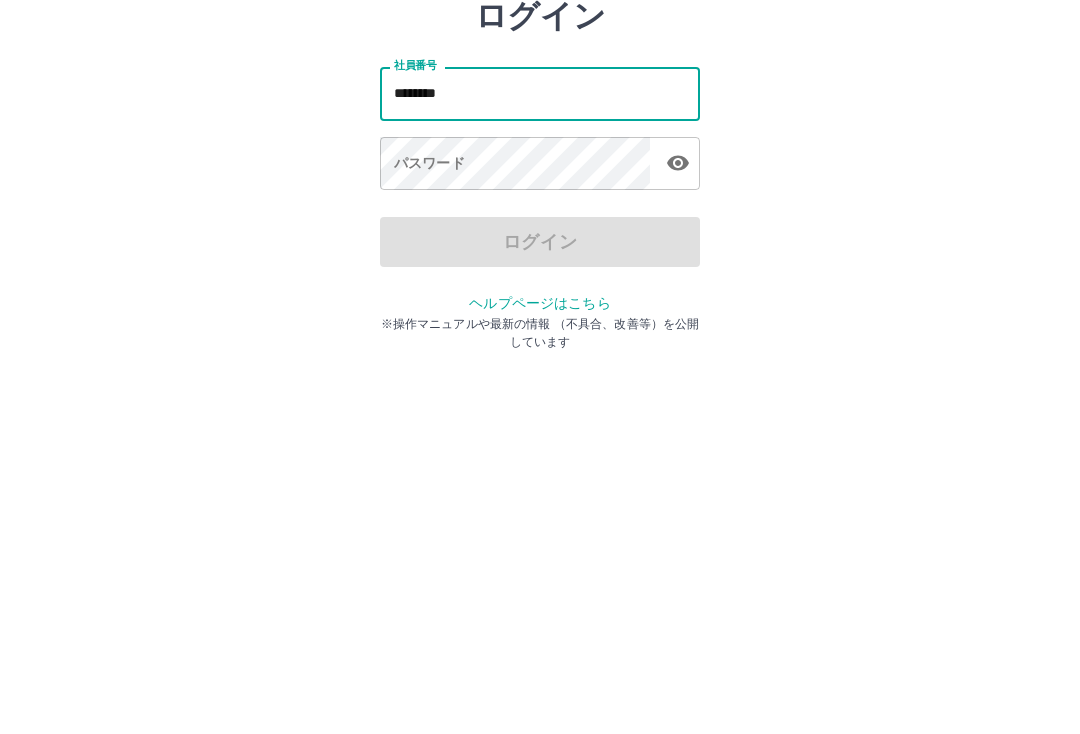 type on "*******" 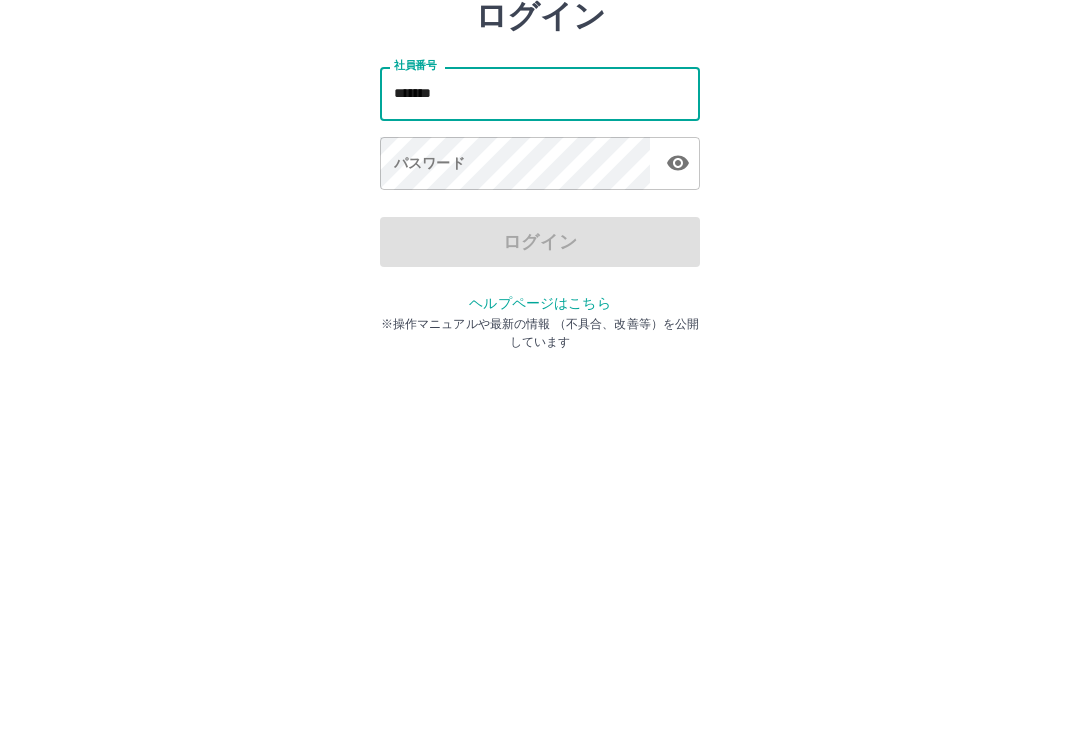 click on "パスワード パスワード" at bounding box center [540, 294] 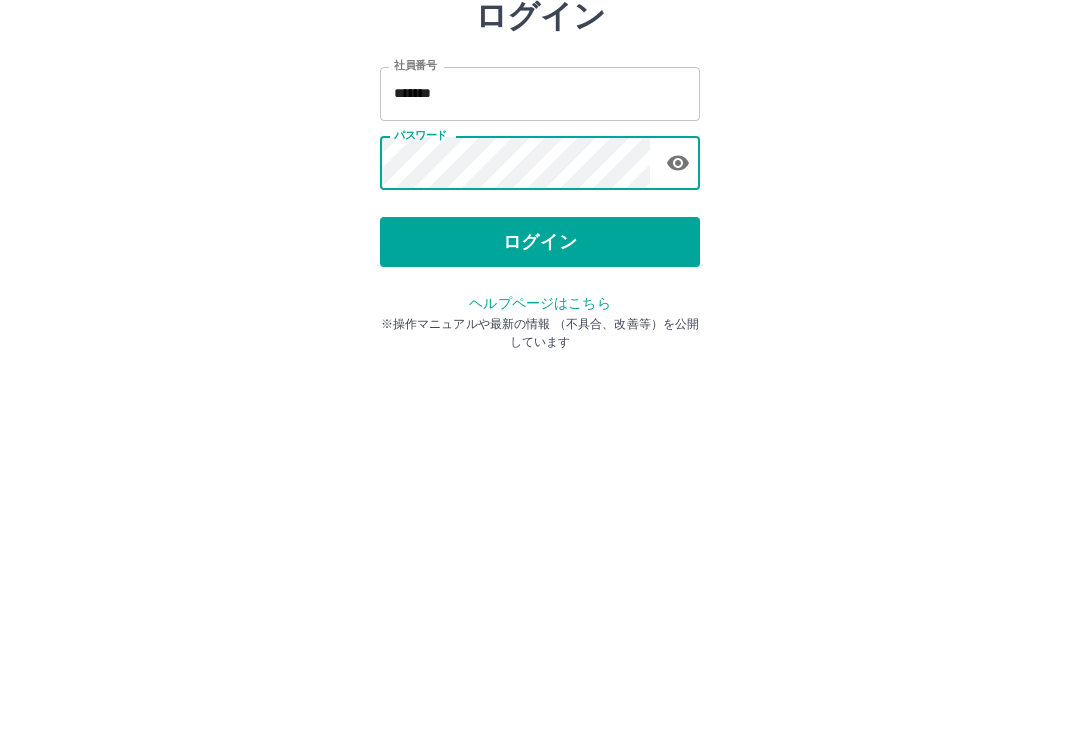 click on "ログイン" at bounding box center [540, 371] 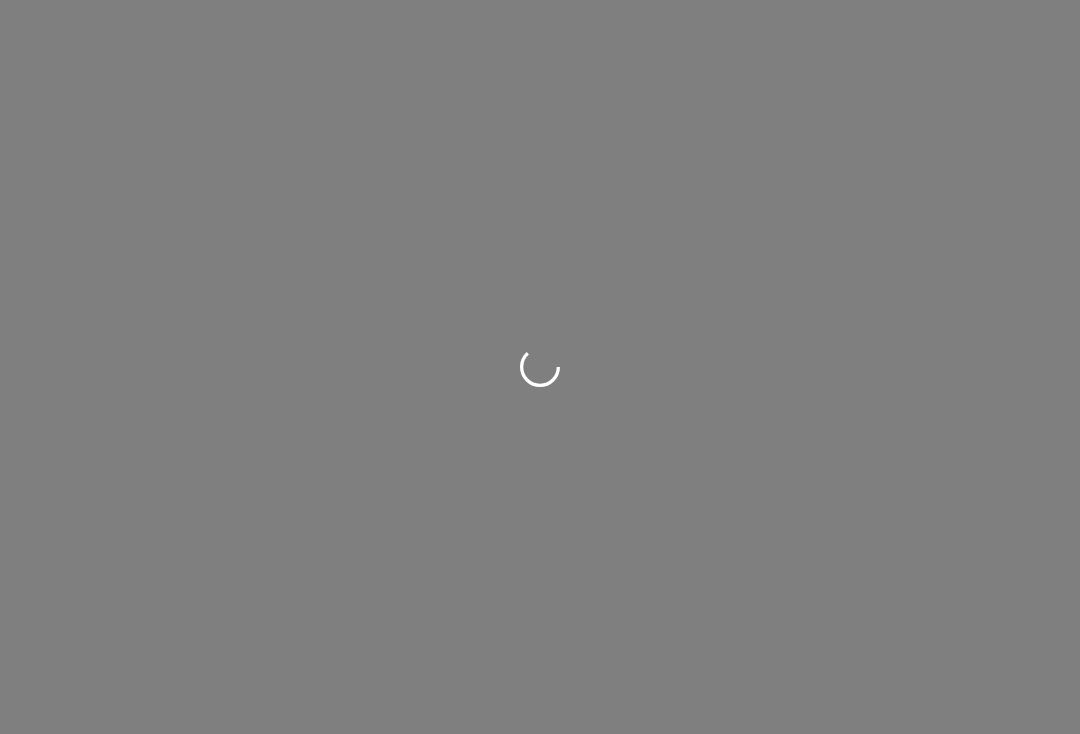 scroll, scrollTop: 0, scrollLeft: 0, axis: both 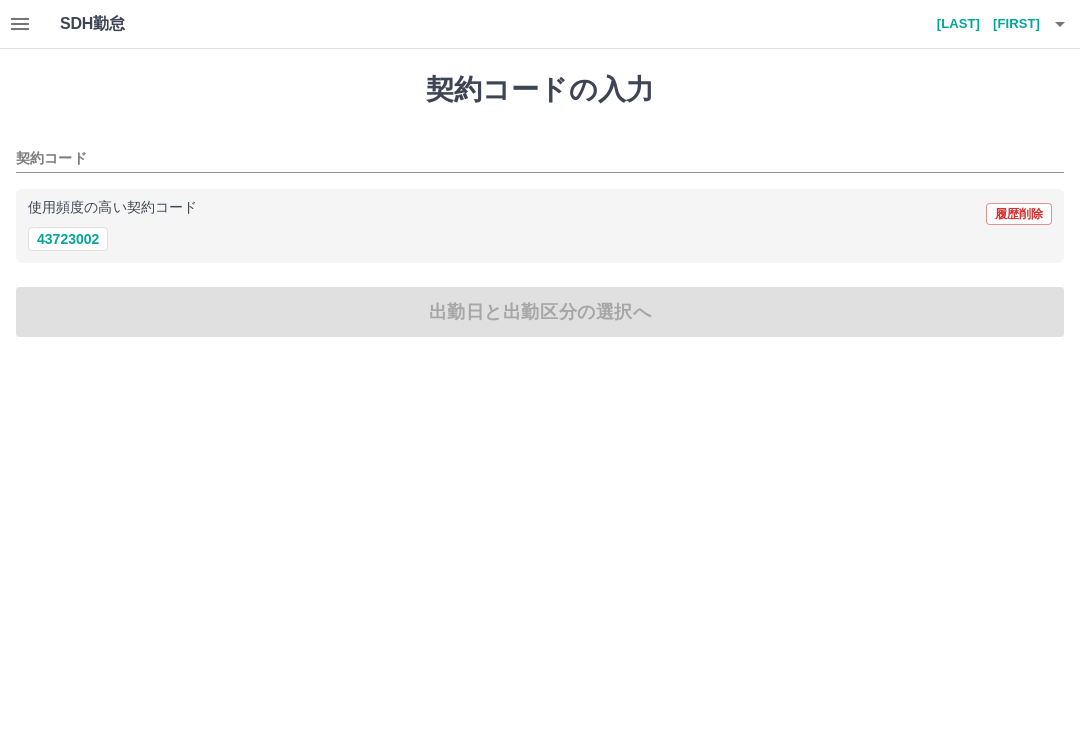 click on "43723002" at bounding box center [68, 239] 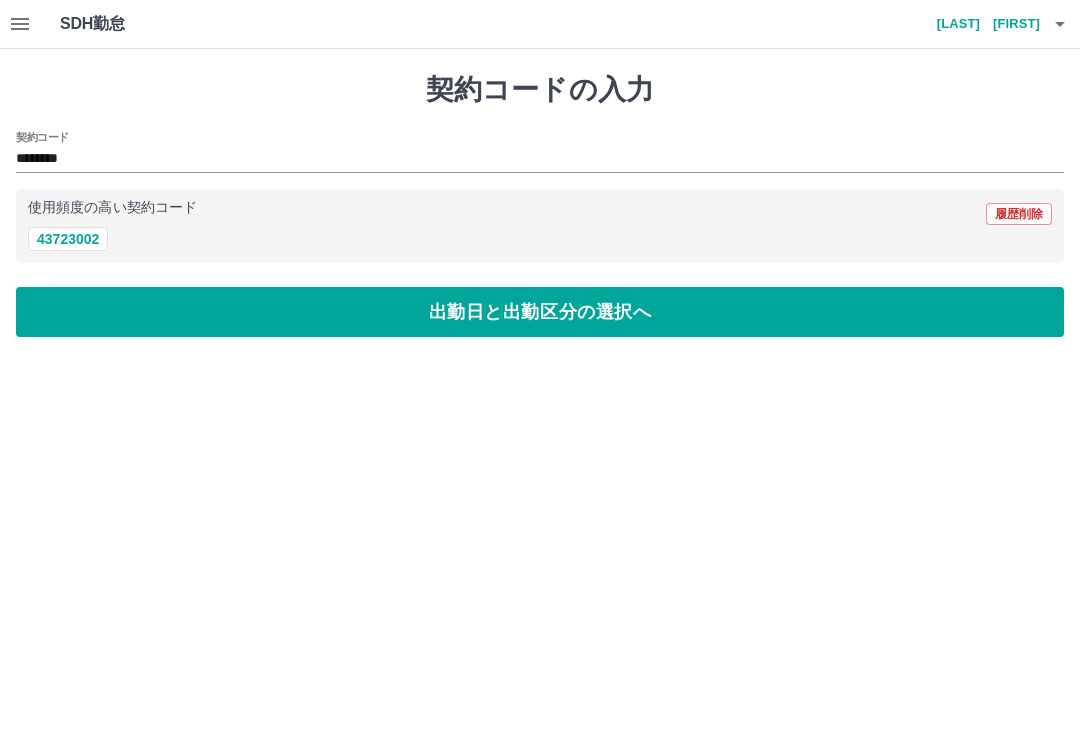 click on "********" at bounding box center [525, 159] 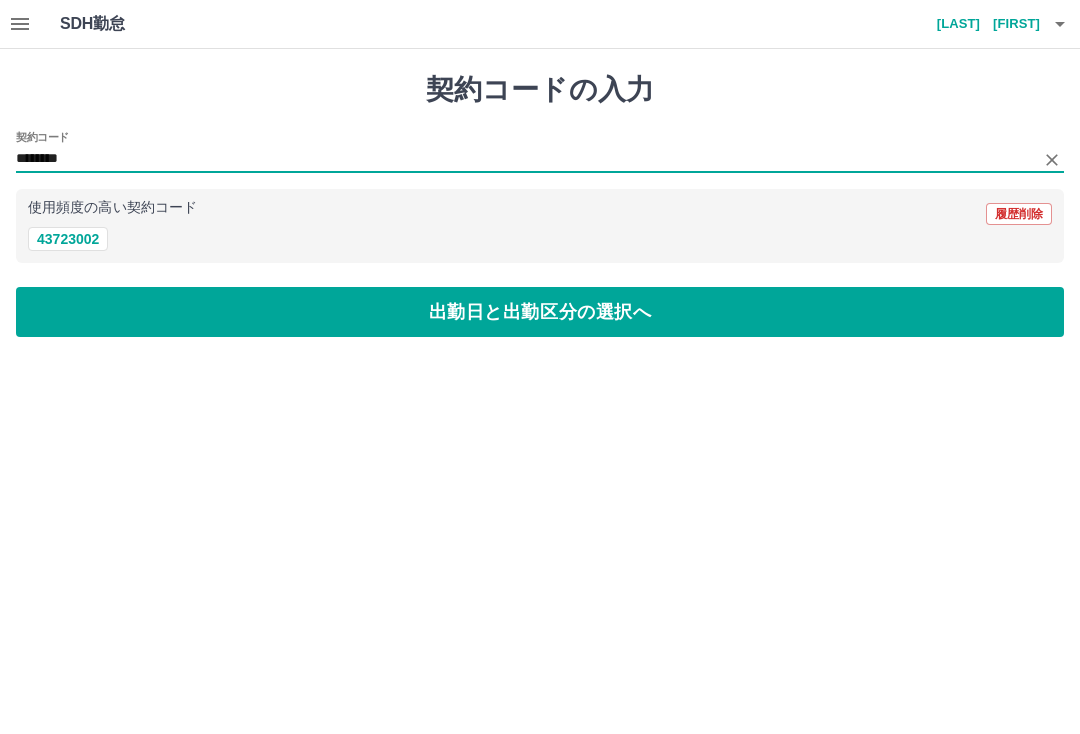click on "出勤日と出勤区分の選択へ" at bounding box center (540, 312) 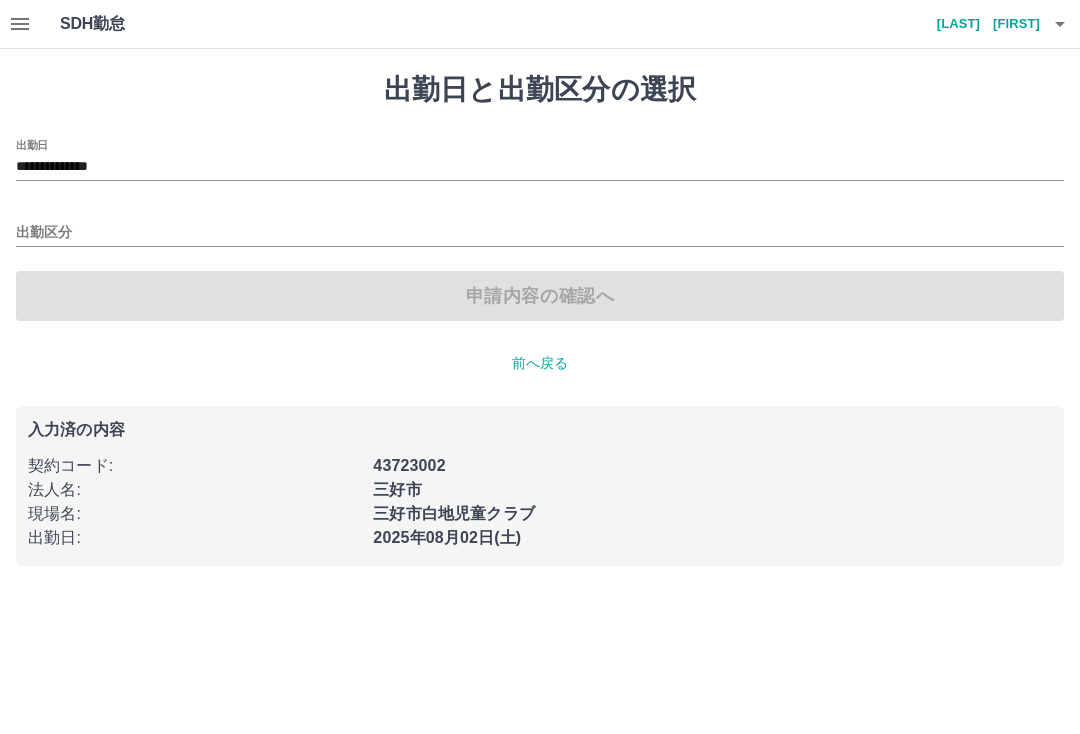 click on "出勤区分" at bounding box center [540, 233] 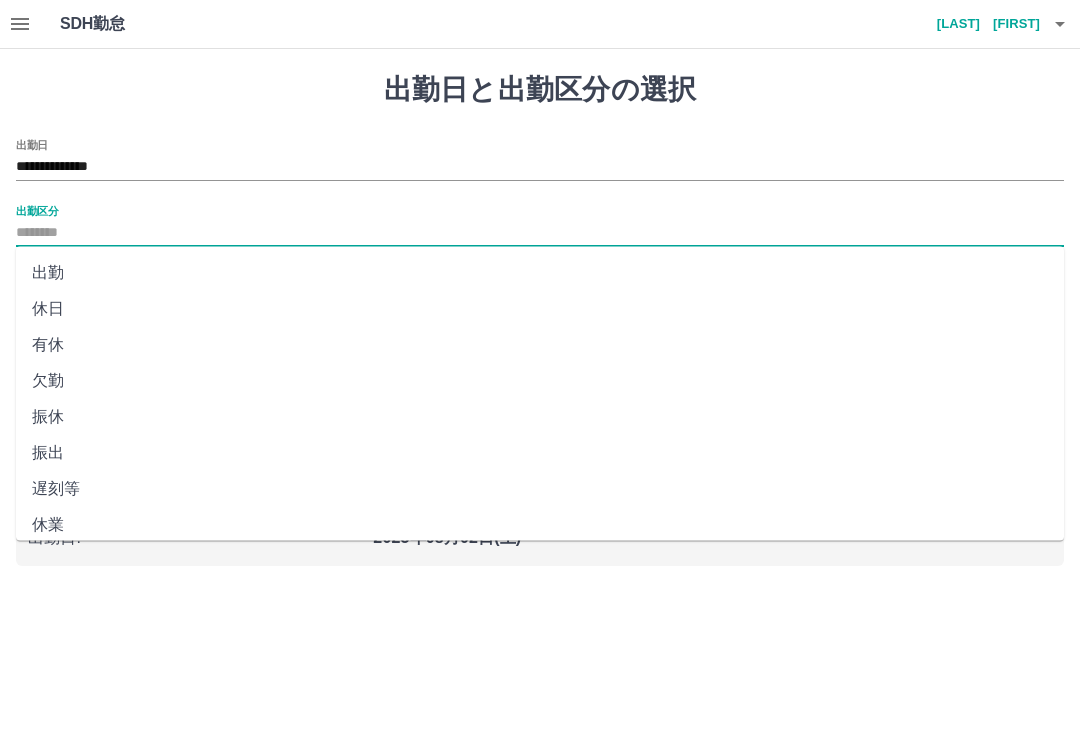 click on "出勤" at bounding box center [540, 273] 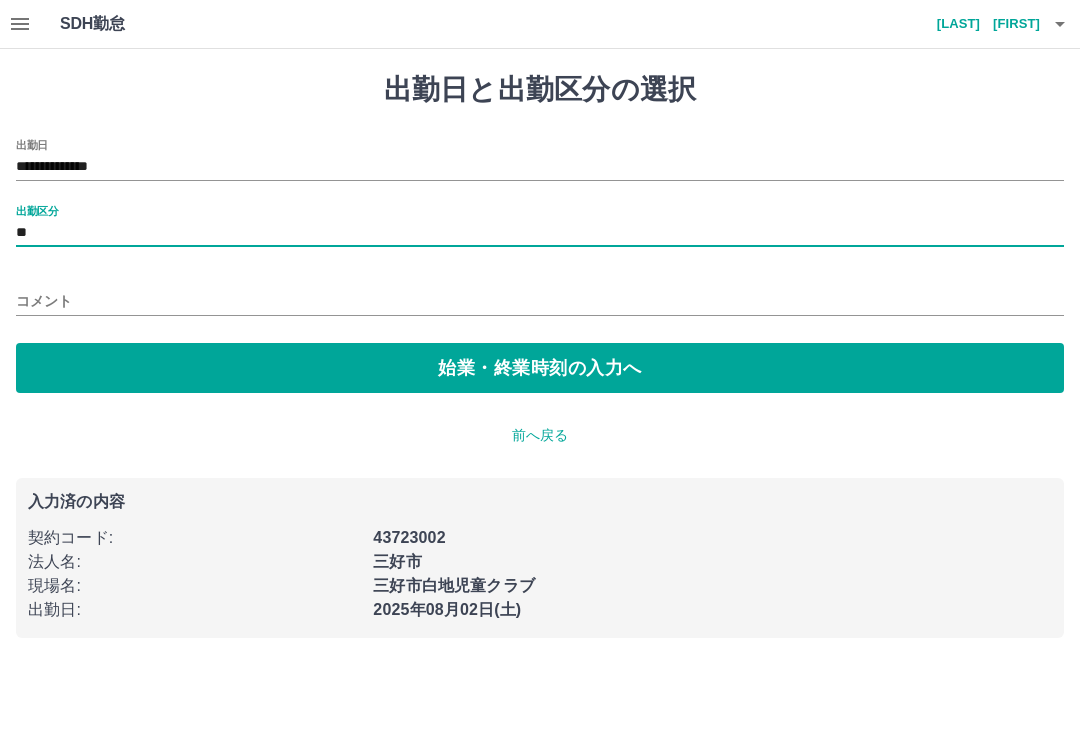 click on "始業・終業時刻の入力へ" at bounding box center (540, 368) 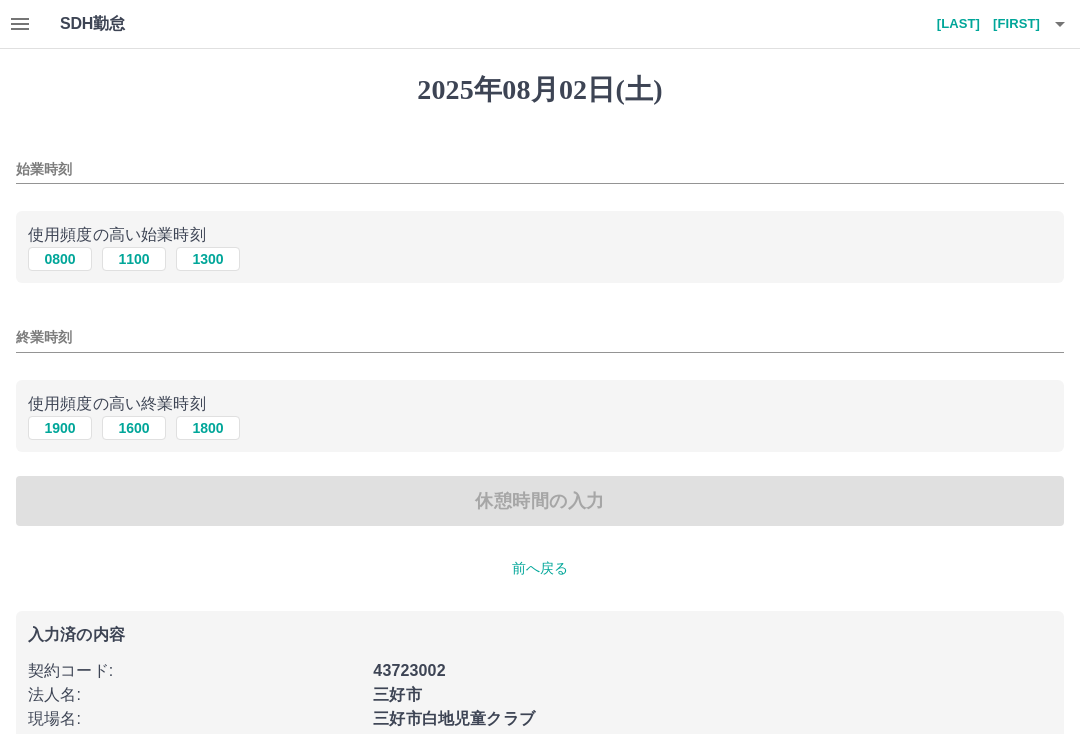 click on "0800" at bounding box center (60, 259) 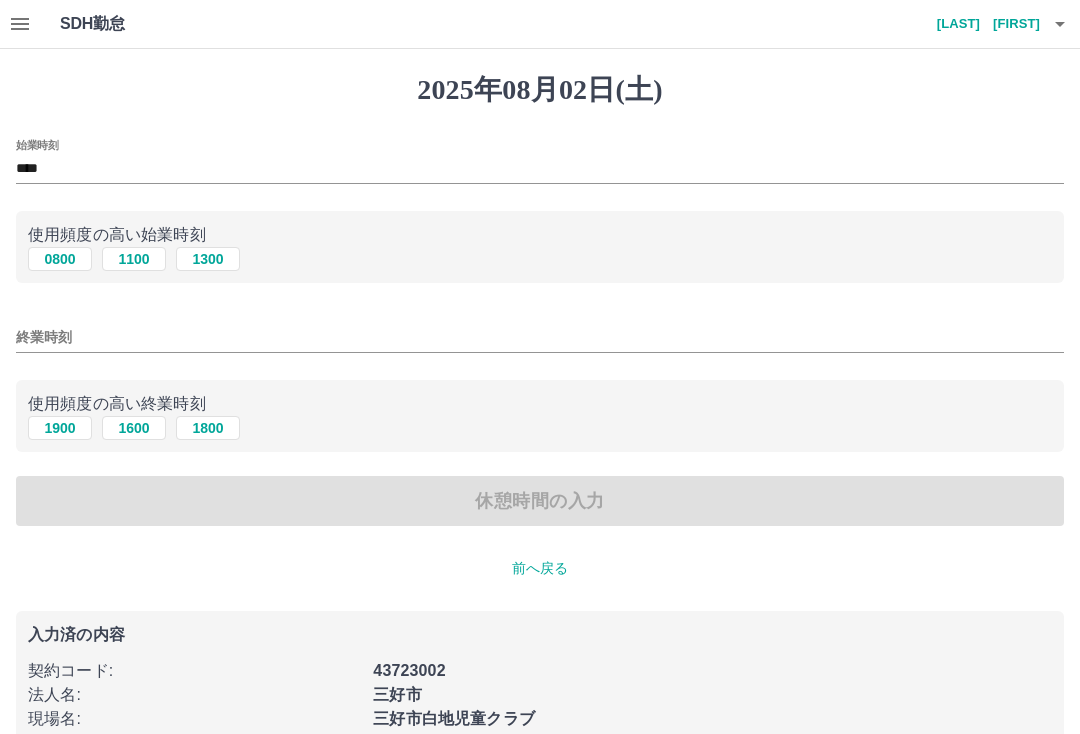 click on "1900" at bounding box center (60, 428) 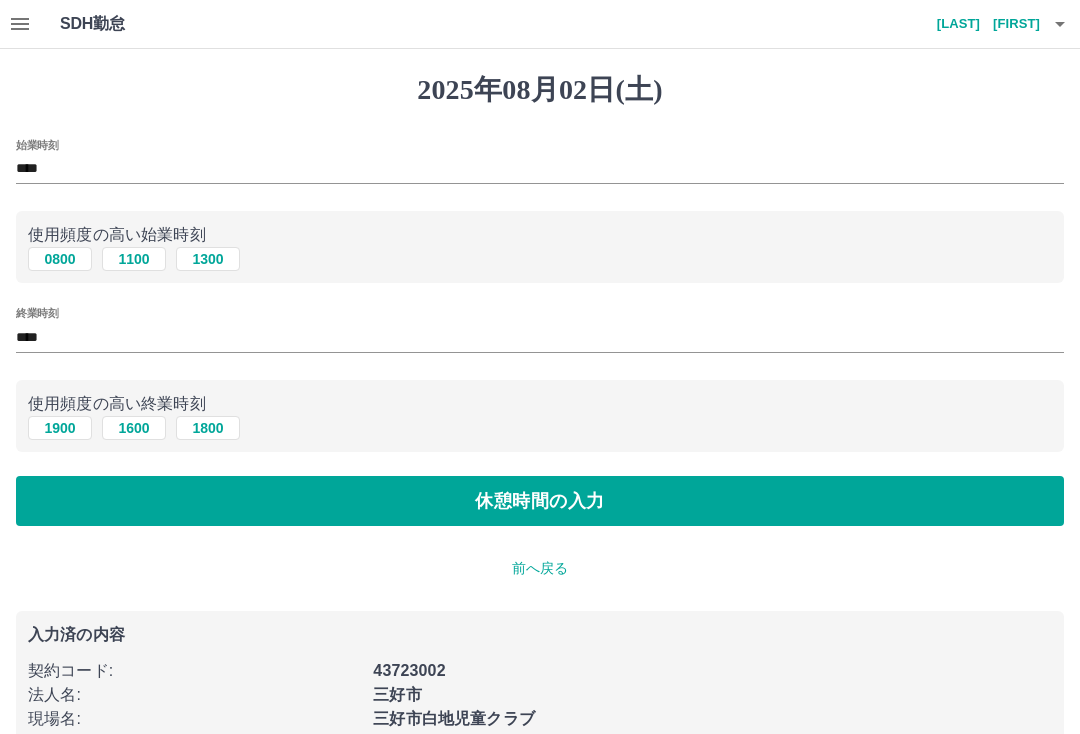 click on "休憩時間の入力" at bounding box center [540, 501] 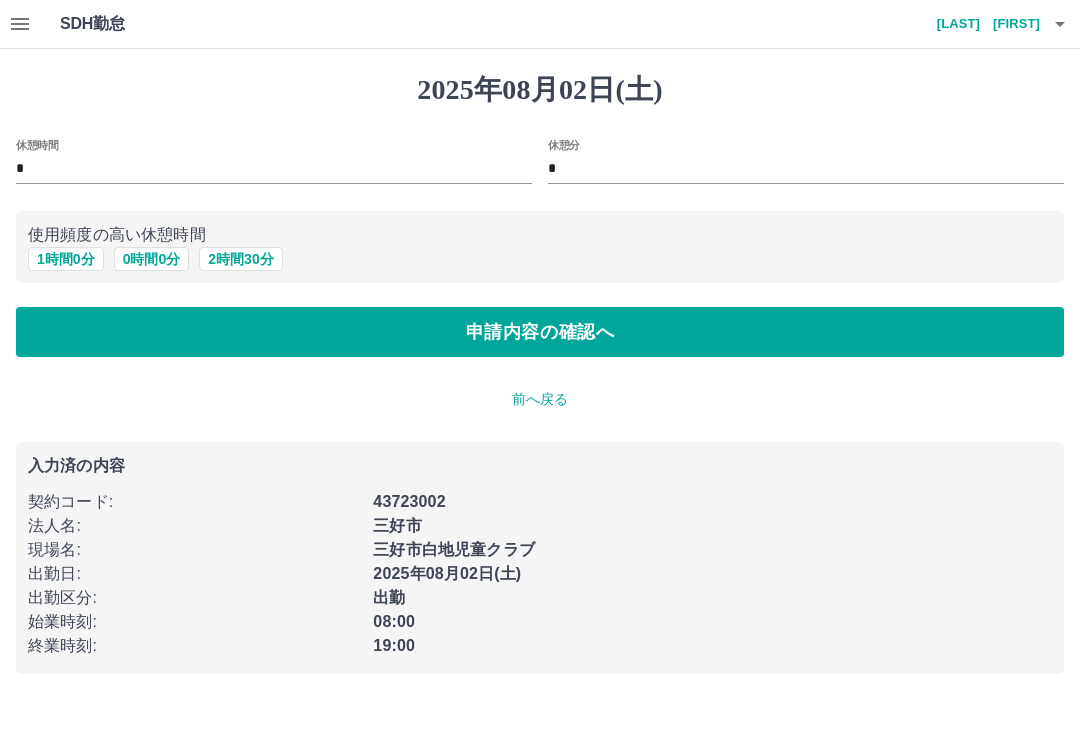 click on "*" at bounding box center (274, 169) 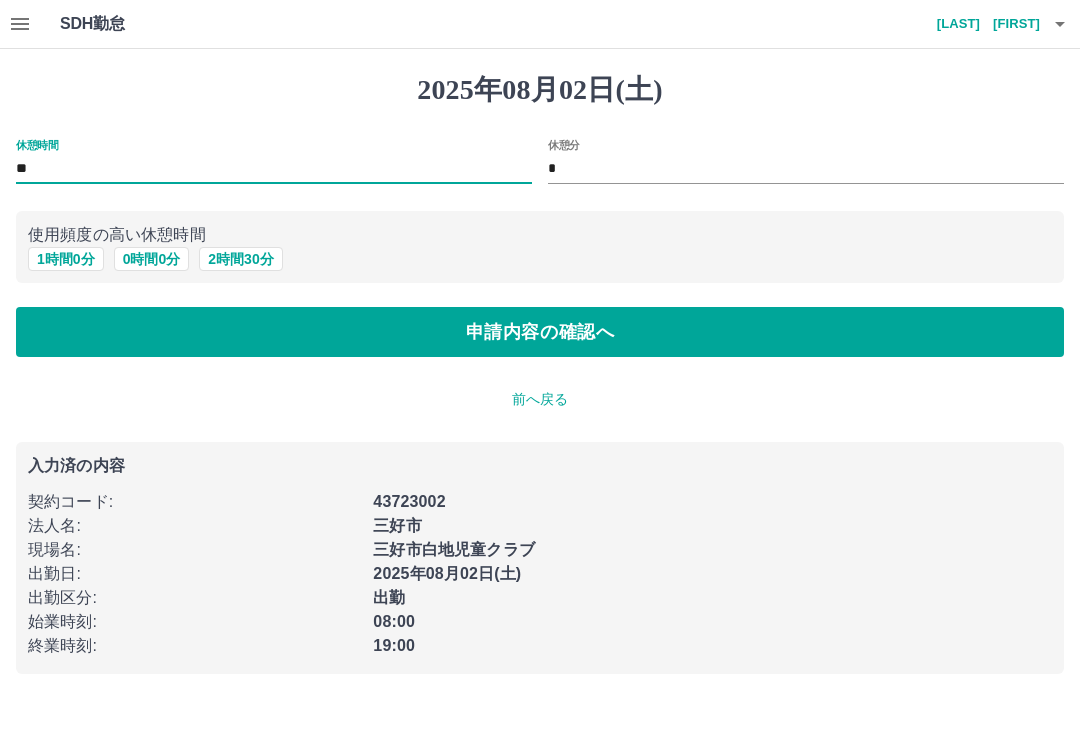 type on "*" 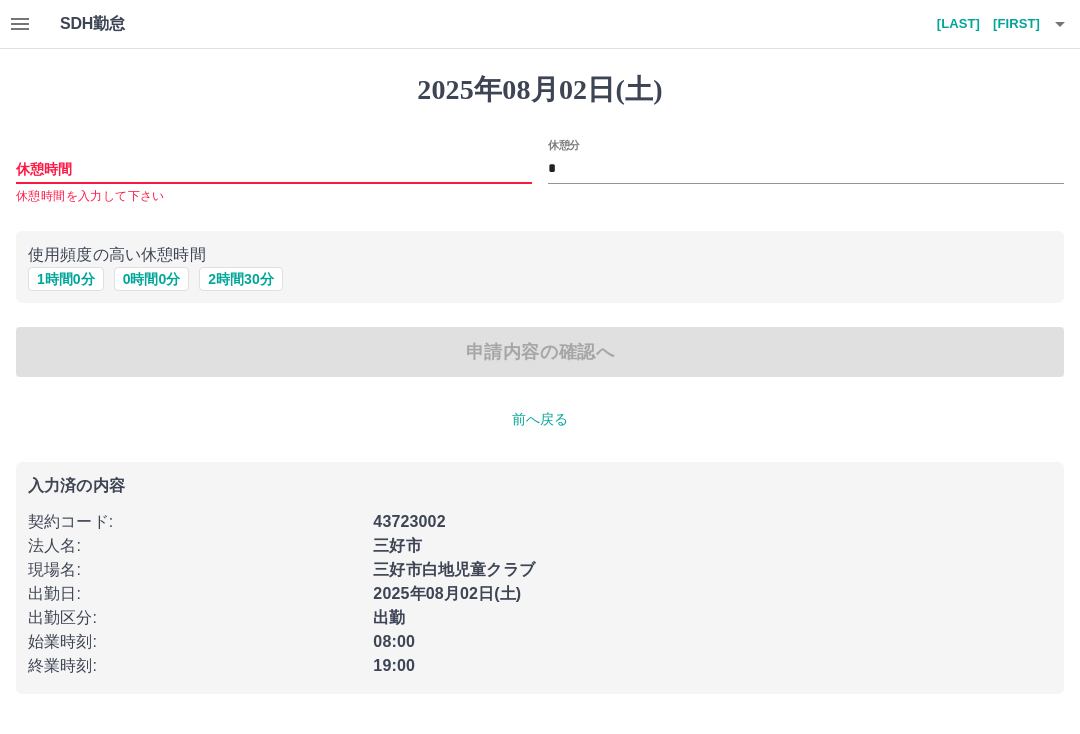 click on "1 時間 0 分" at bounding box center [66, 279] 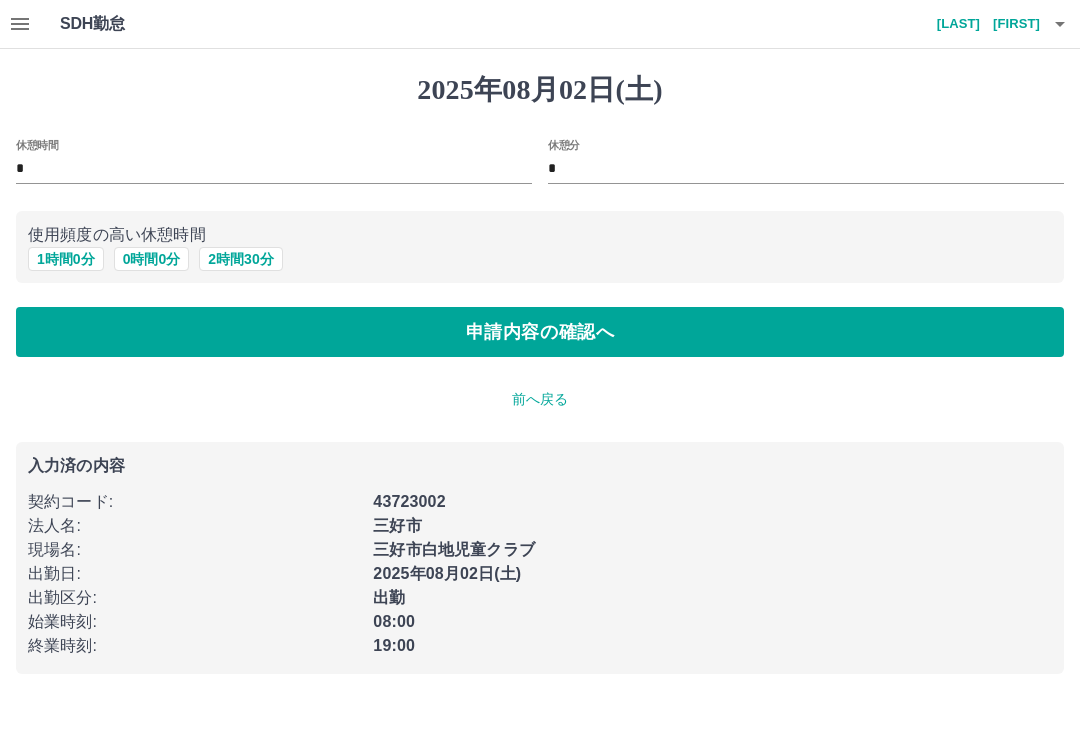 click on "申請内容の確認へ" at bounding box center [540, 332] 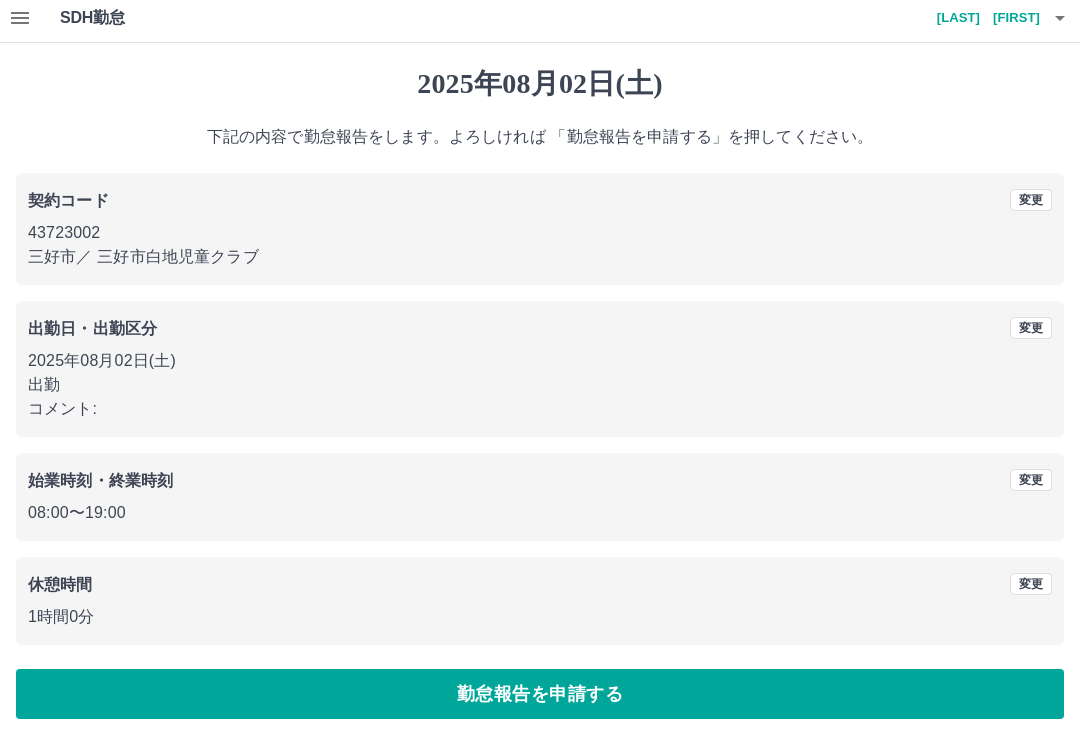 scroll, scrollTop: 14, scrollLeft: 0, axis: vertical 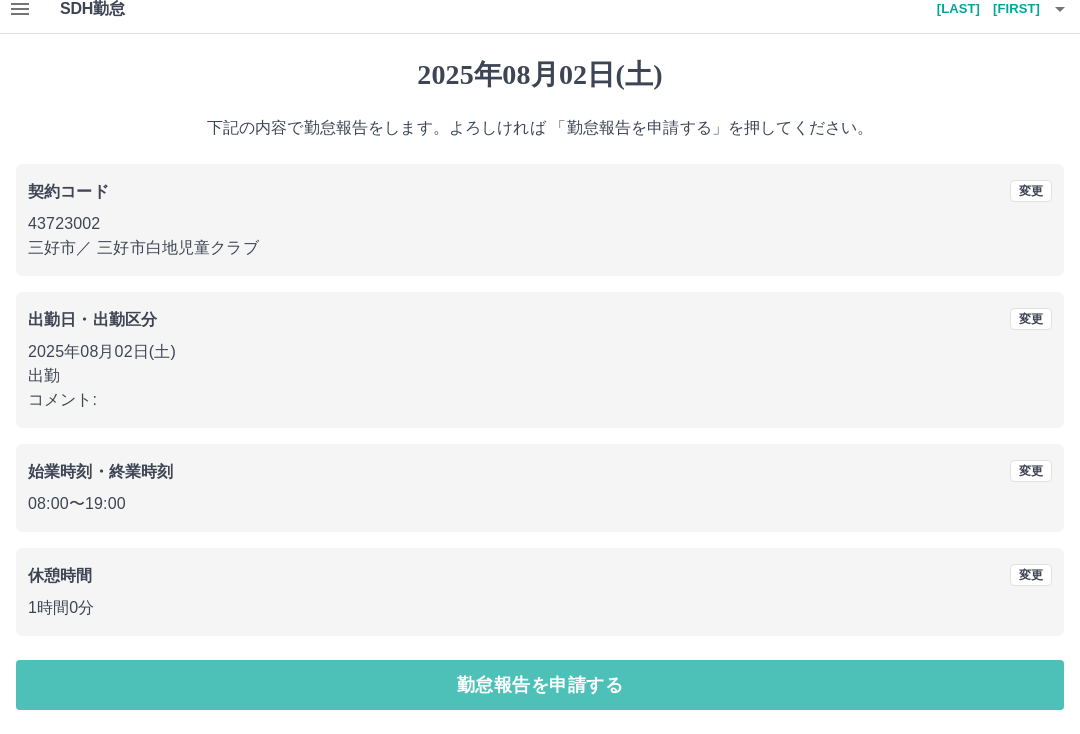 click on "勤怠報告を申請する" at bounding box center [540, 686] 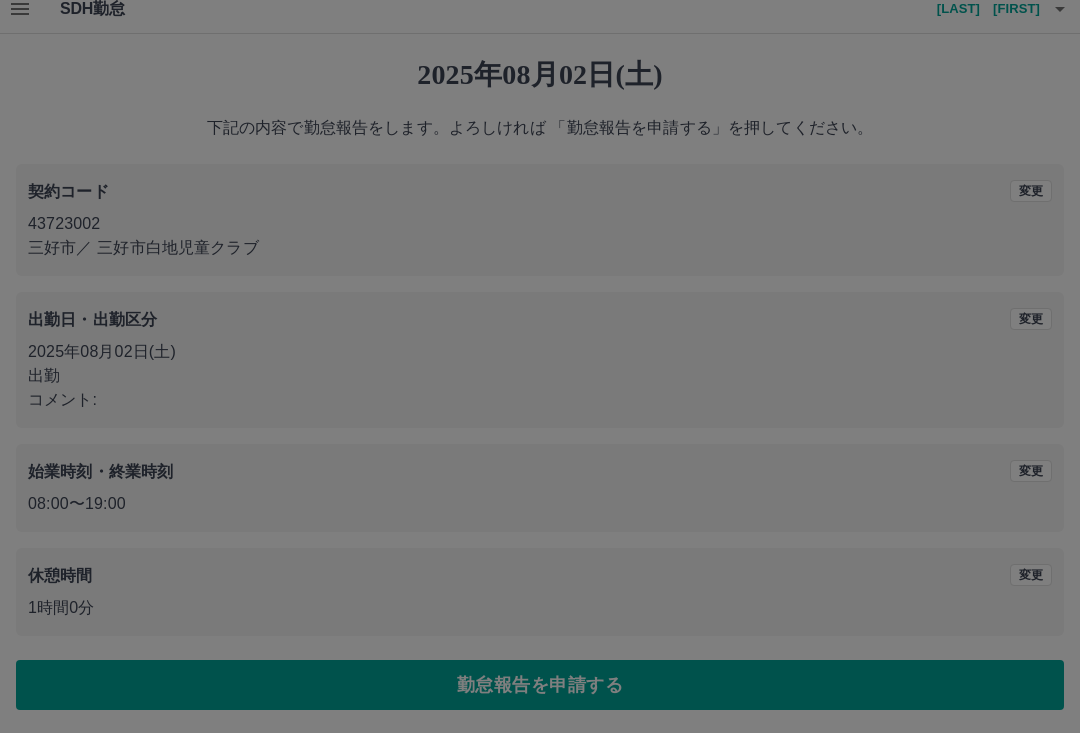 scroll, scrollTop: 0, scrollLeft: 0, axis: both 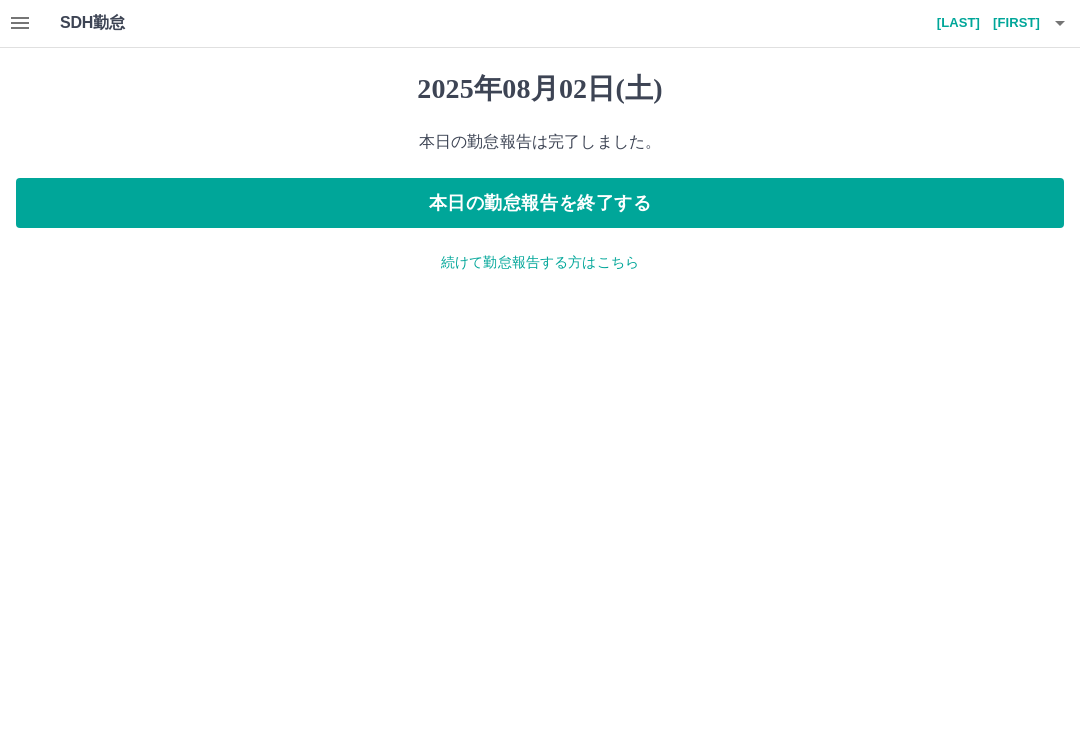 click on "本日の勤怠報告を終了する" at bounding box center [540, 204] 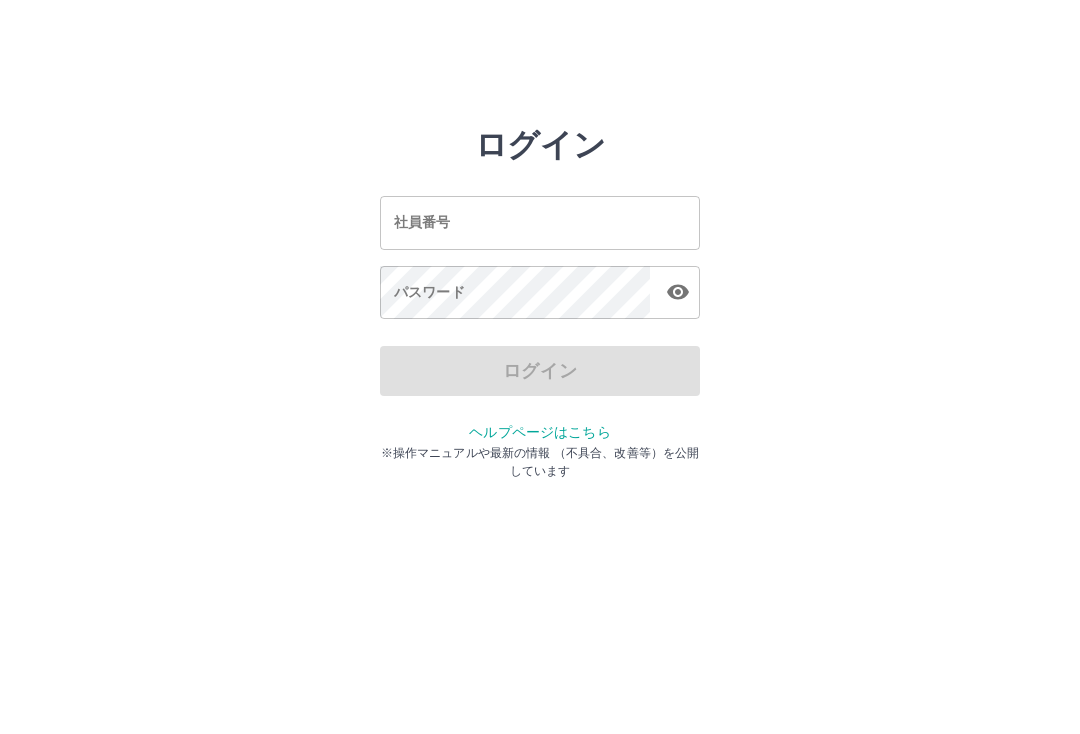 scroll, scrollTop: 0, scrollLeft: 0, axis: both 